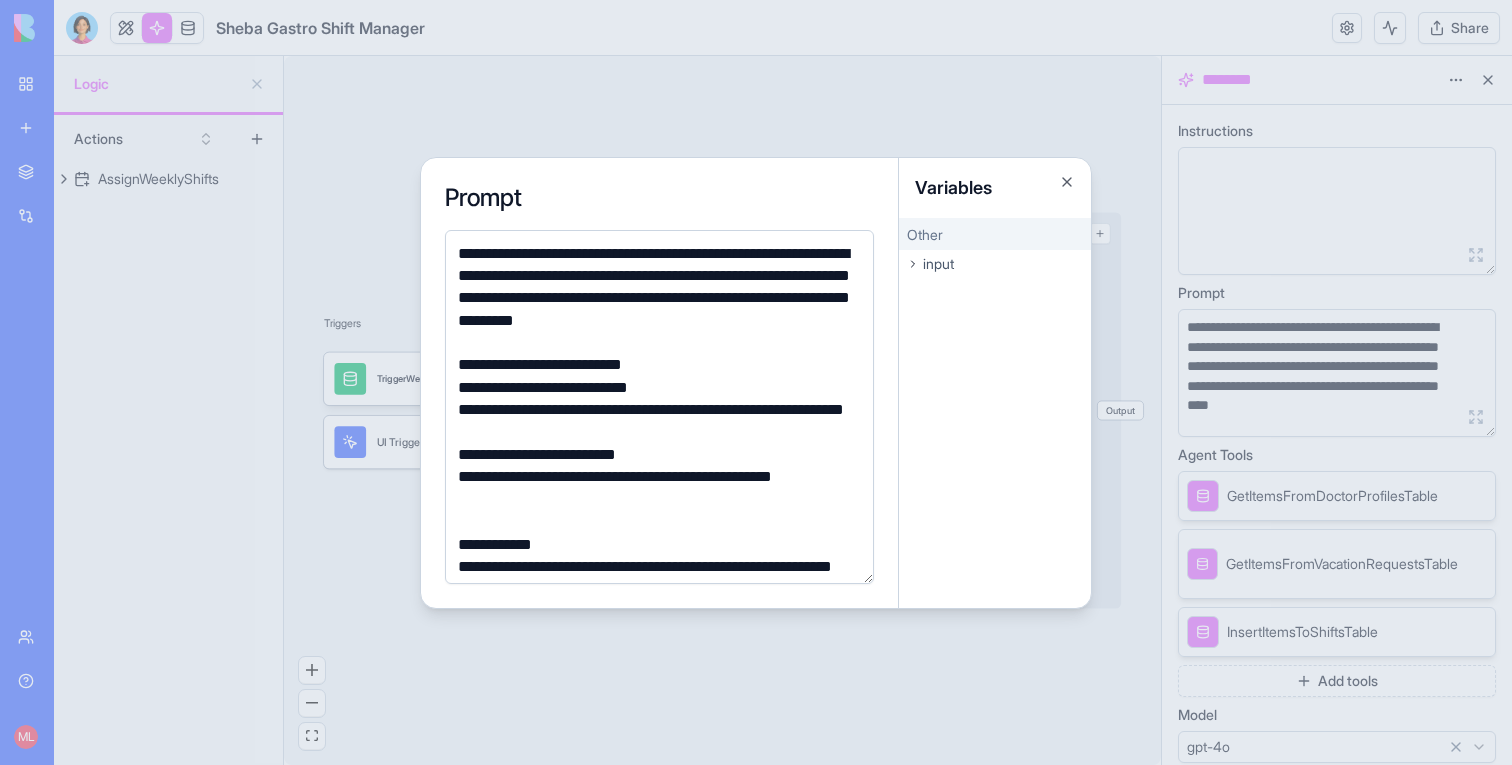 scroll, scrollTop: 0, scrollLeft: 0, axis: both 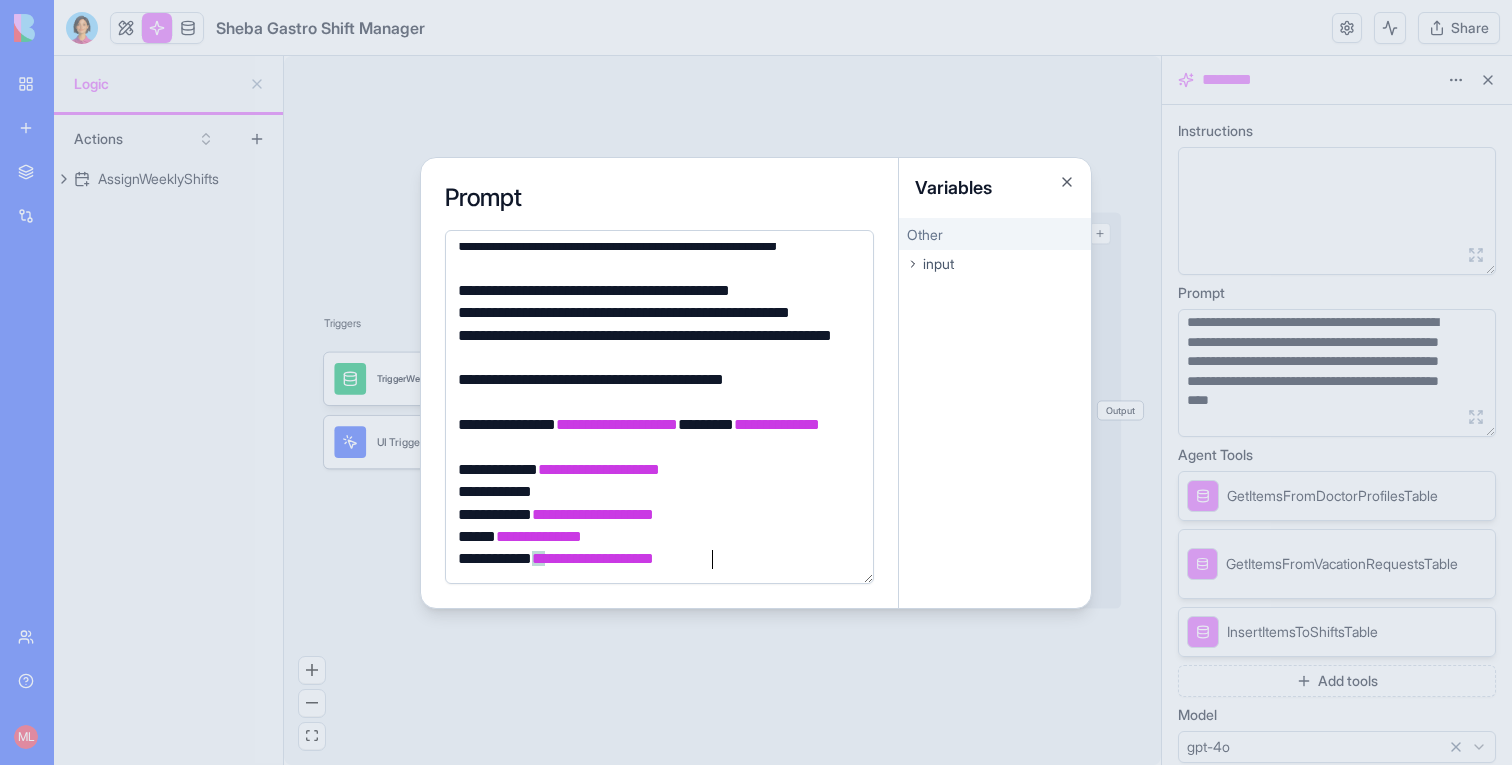 click at bounding box center [756, 382] 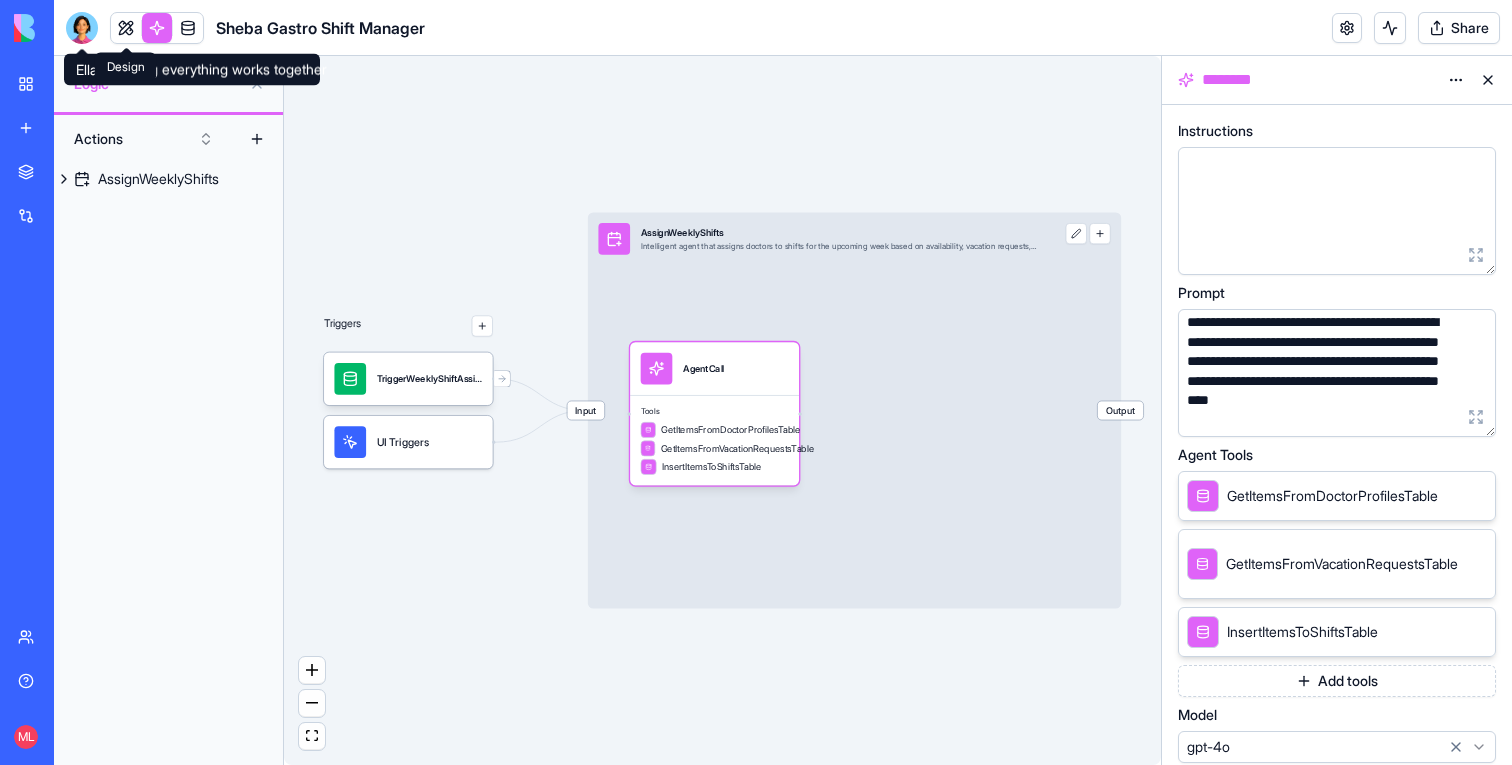 click at bounding box center (126, 28) 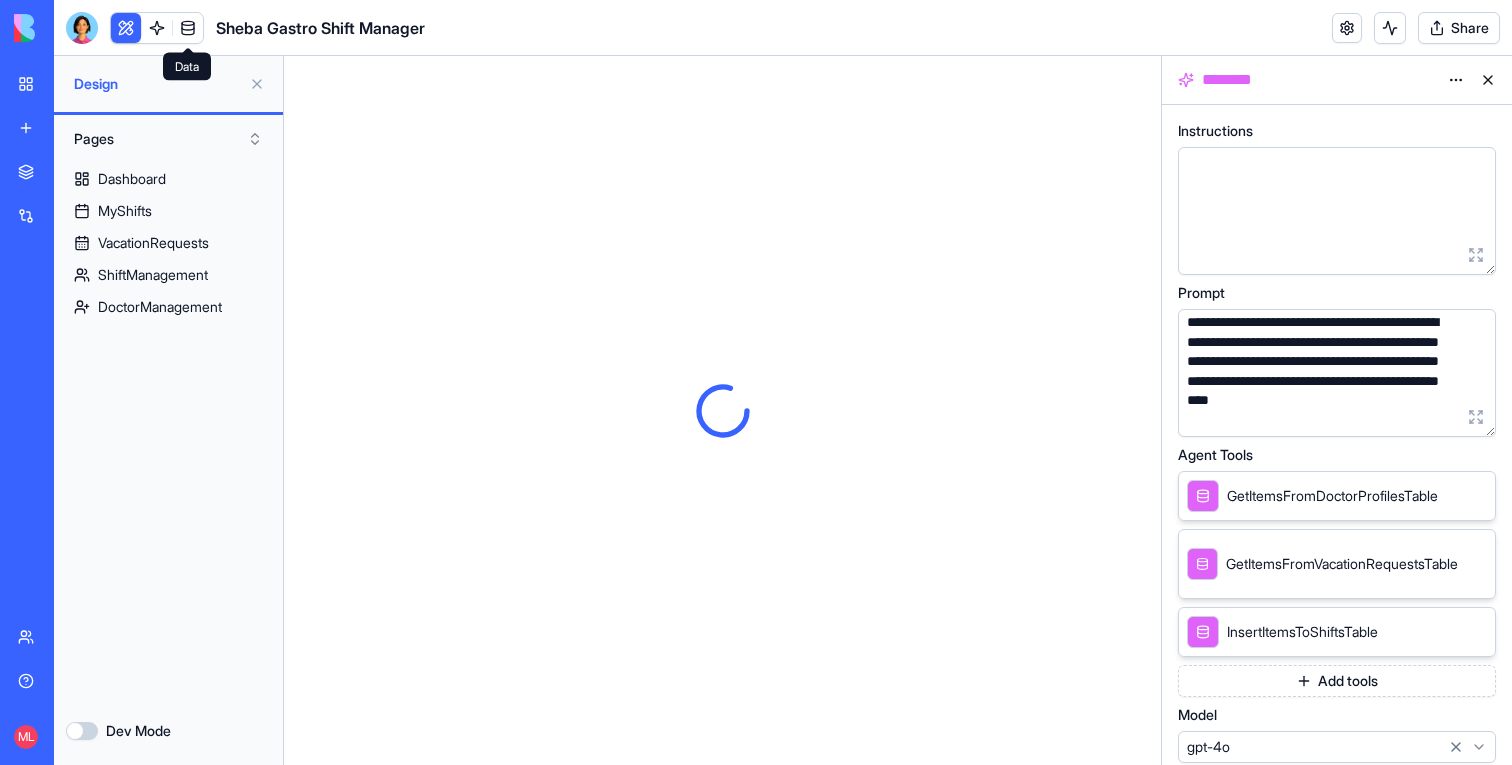 click at bounding box center (188, 28) 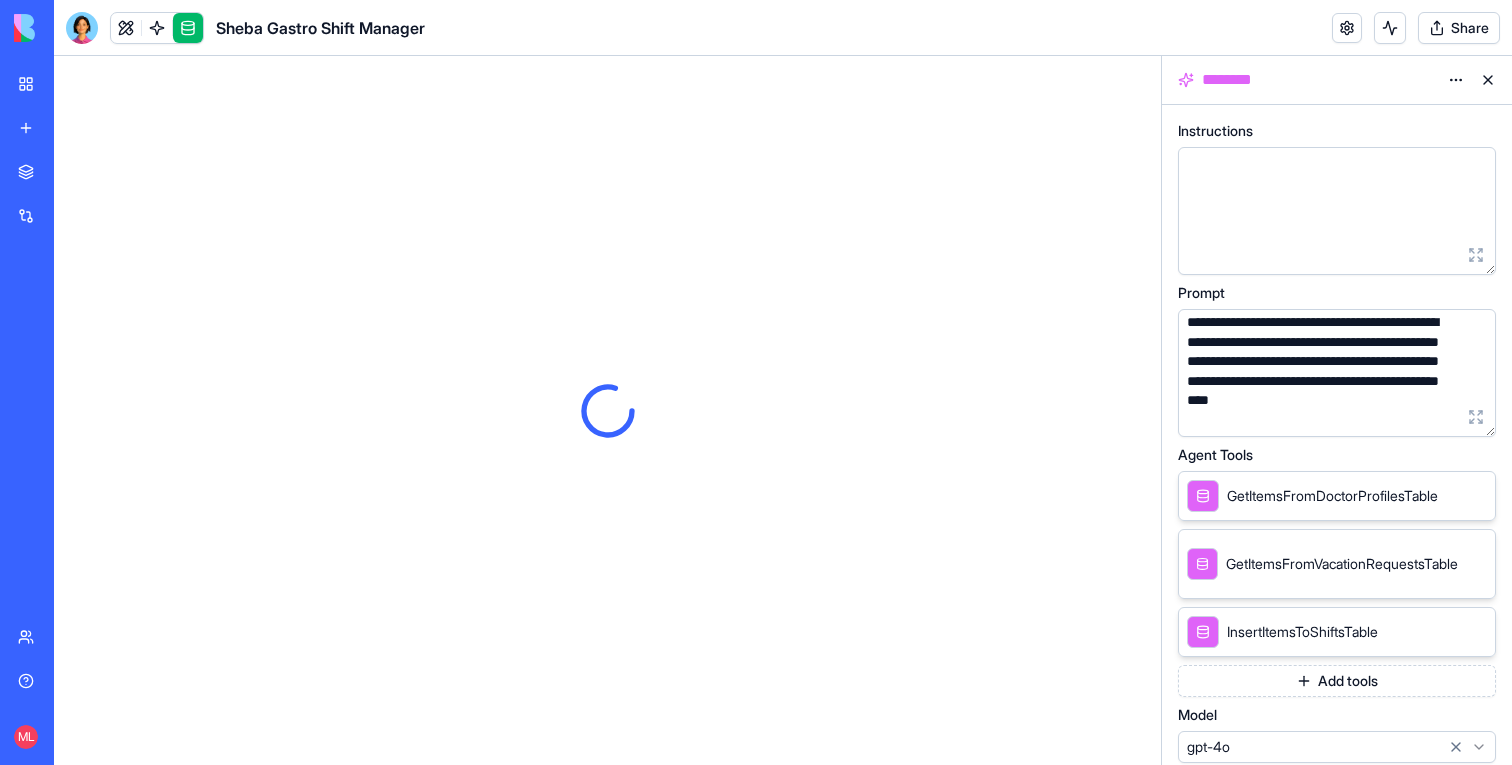 scroll, scrollTop: 0, scrollLeft: 0, axis: both 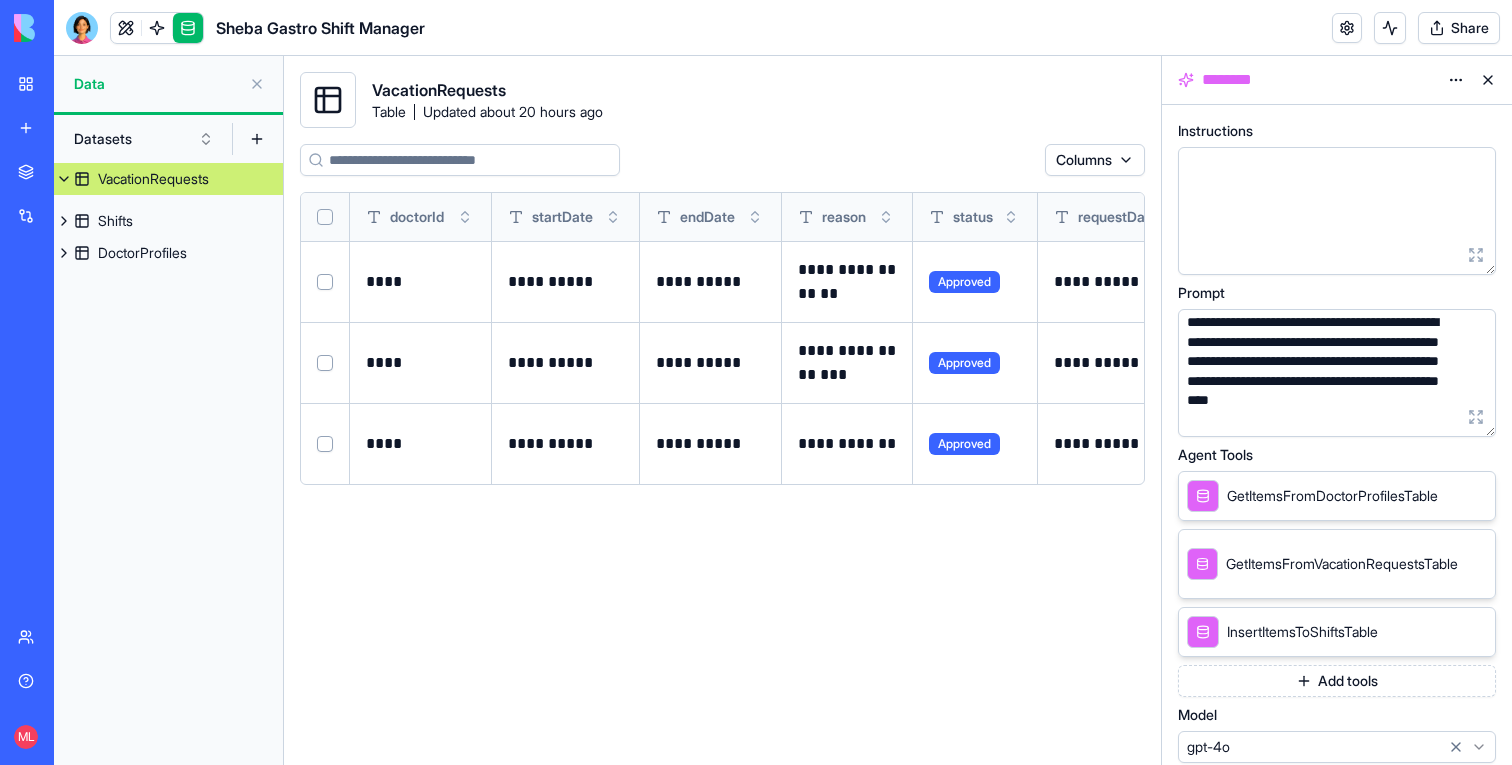 click on "VacationRequests" at bounding box center (168, 179) 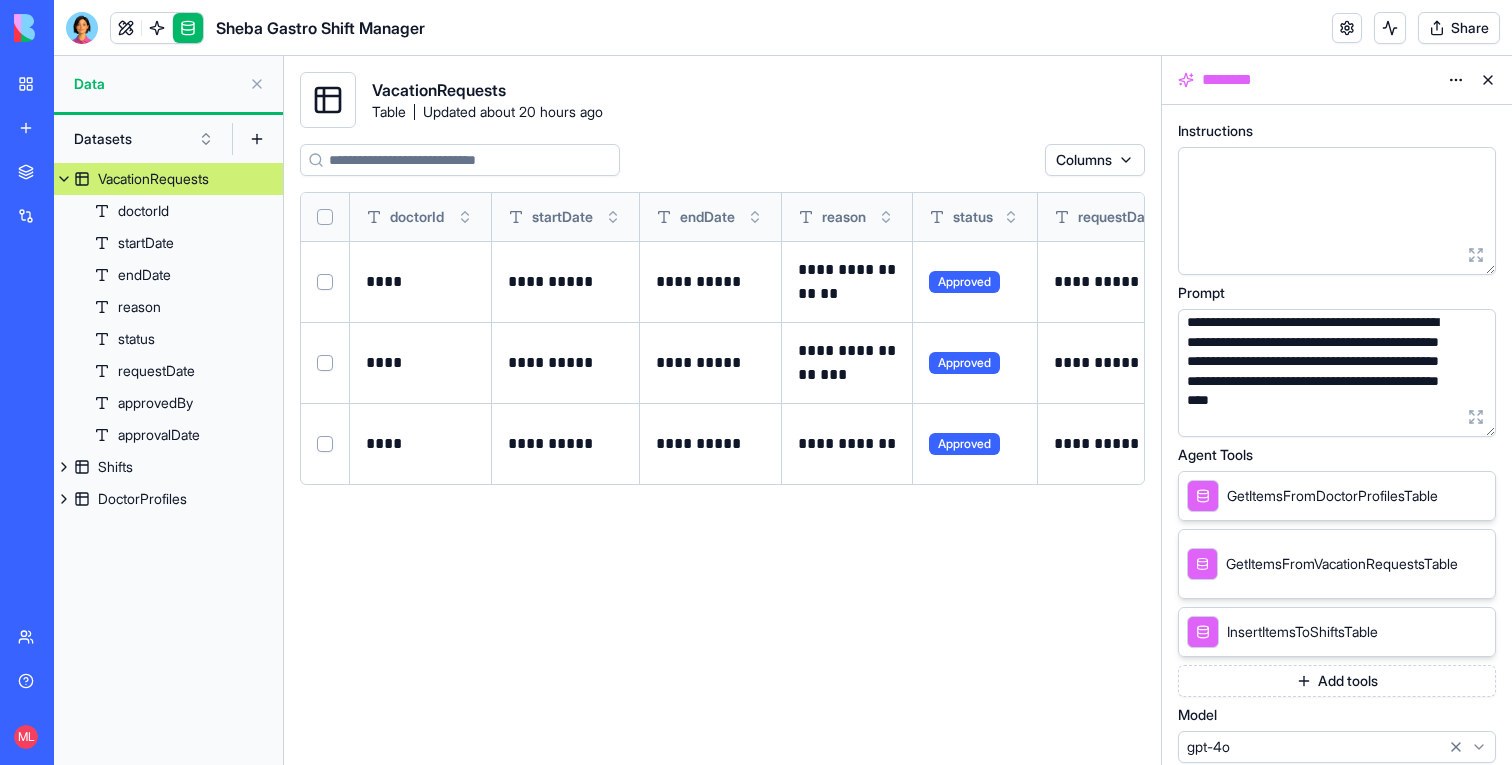 click at bounding box center [64, 179] 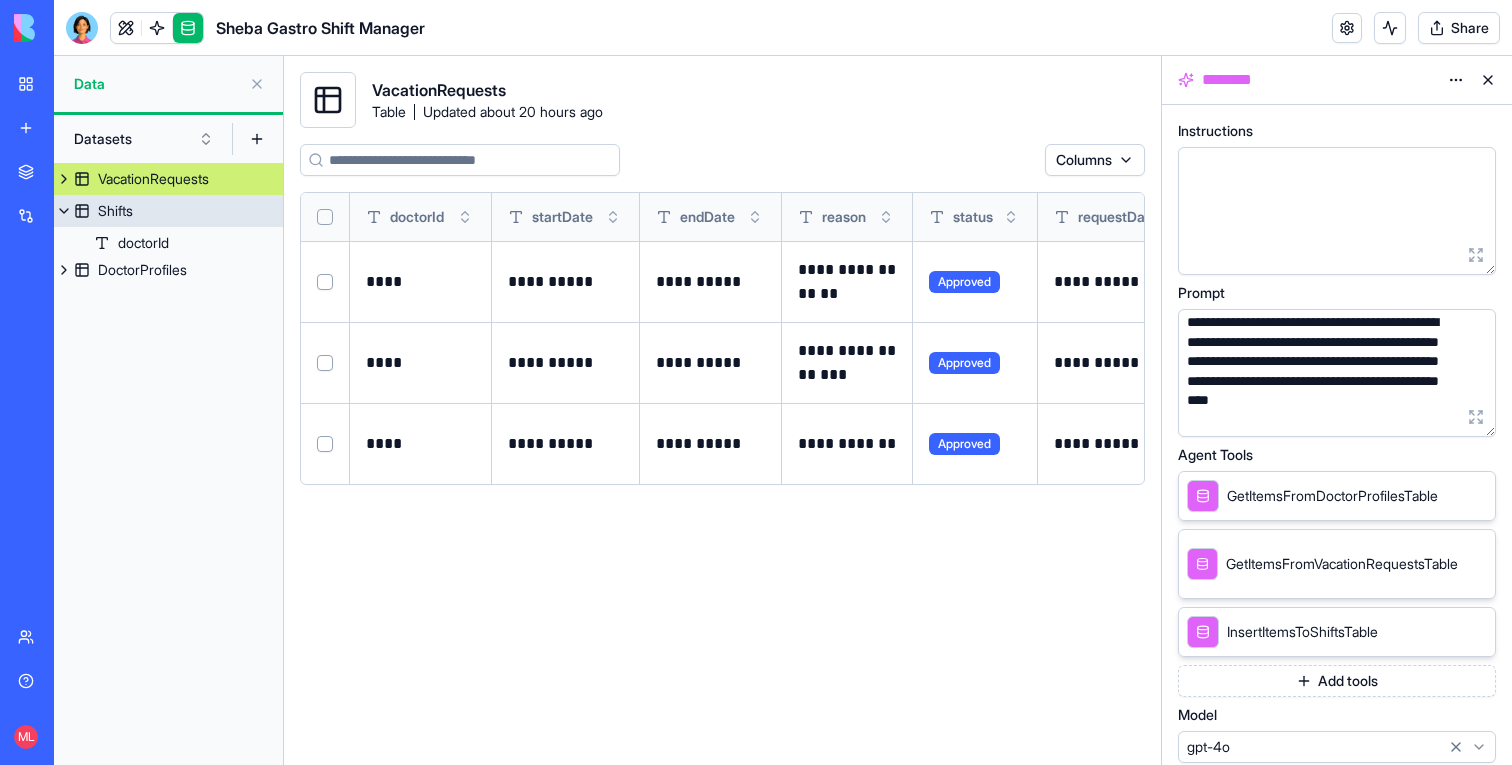 click on "Shifts" at bounding box center [115, 211] 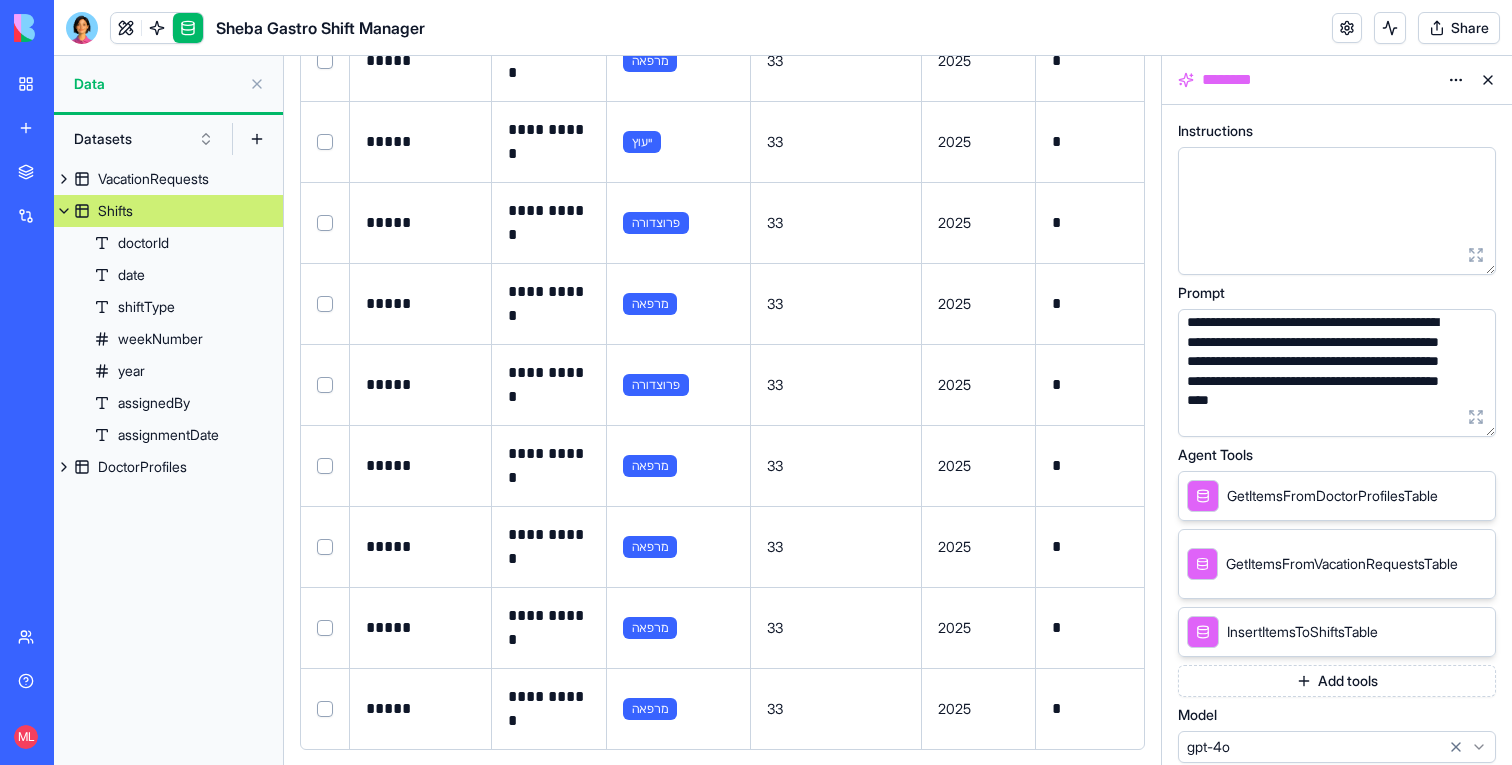 scroll, scrollTop: 0, scrollLeft: 0, axis: both 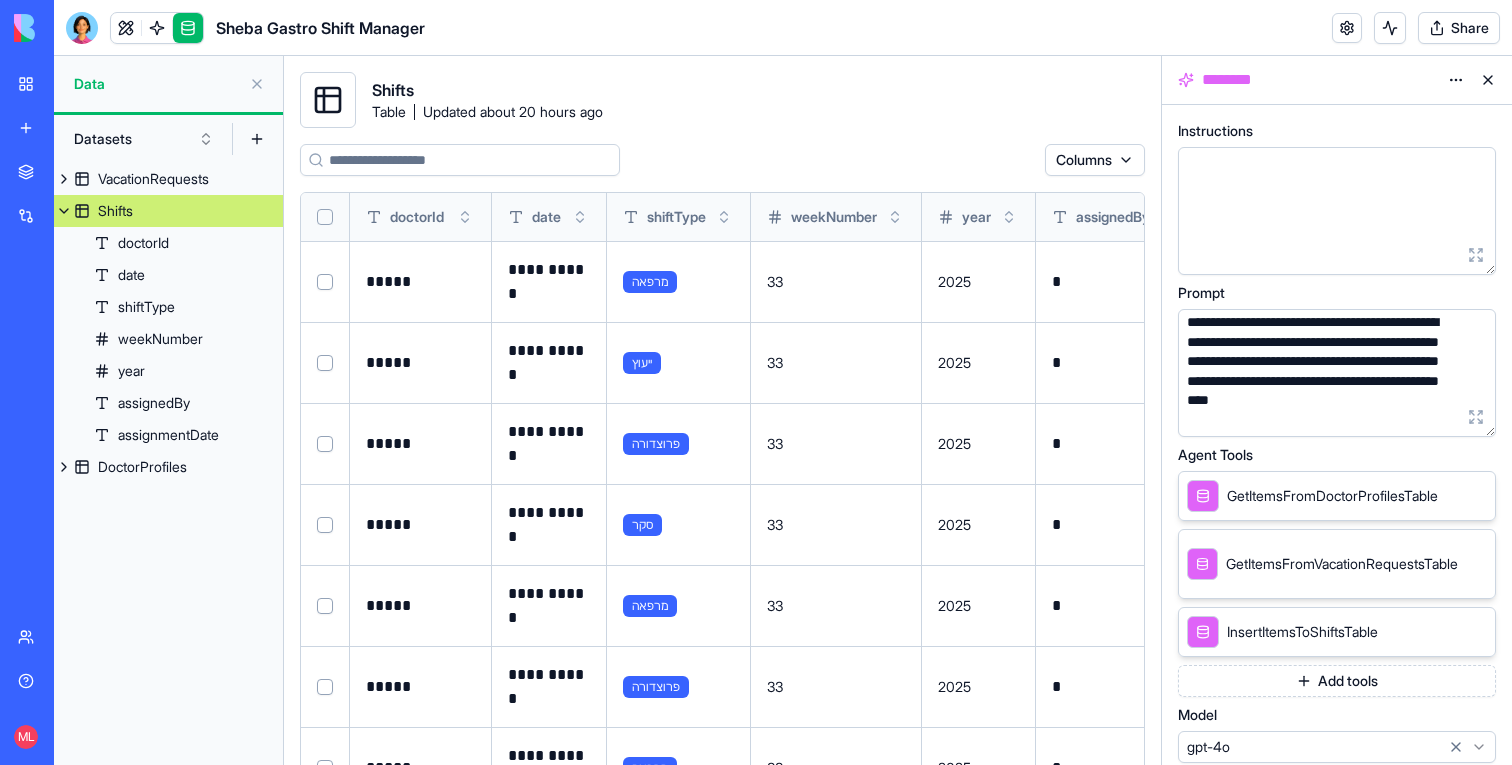 click at bounding box center [126, 28] 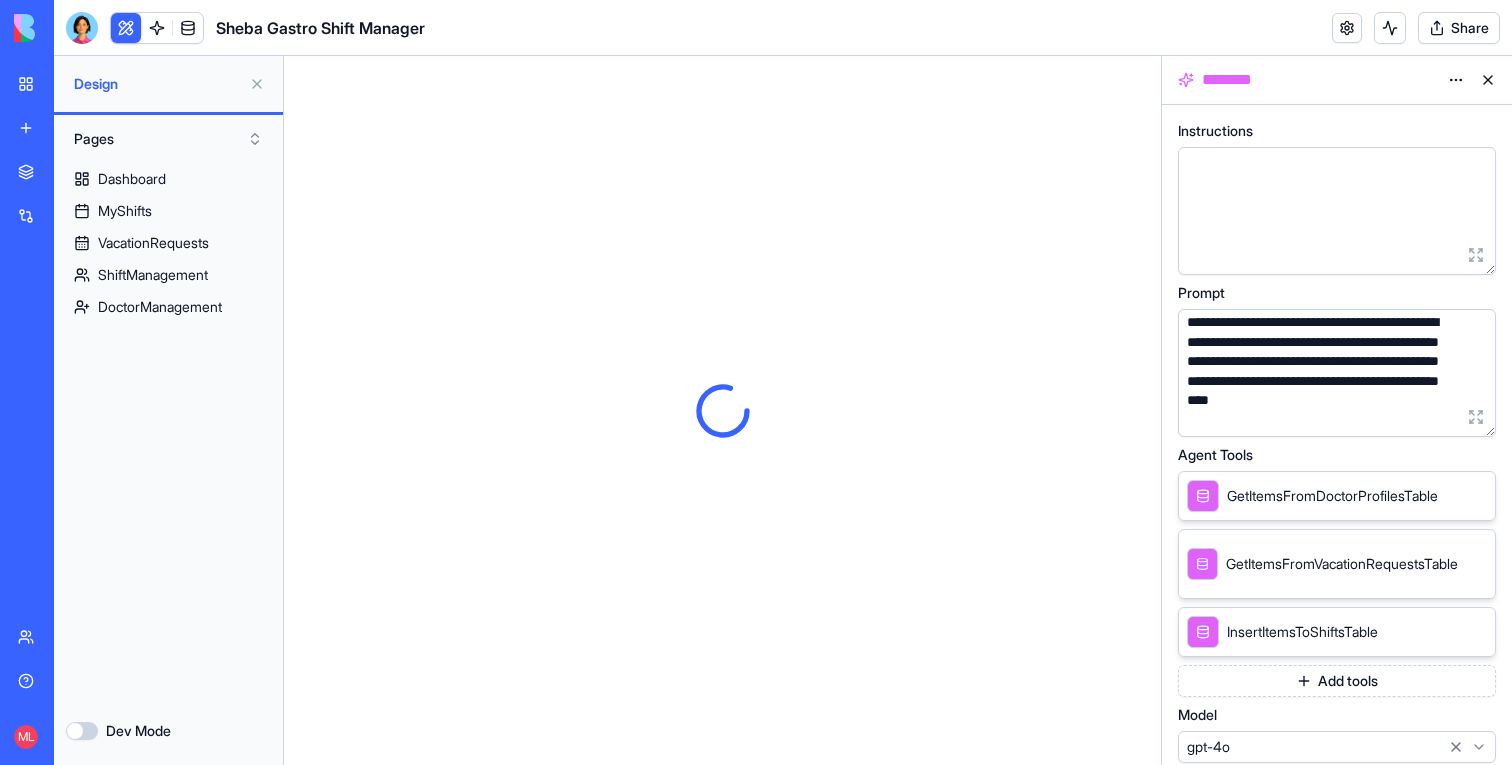 scroll, scrollTop: 0, scrollLeft: 0, axis: both 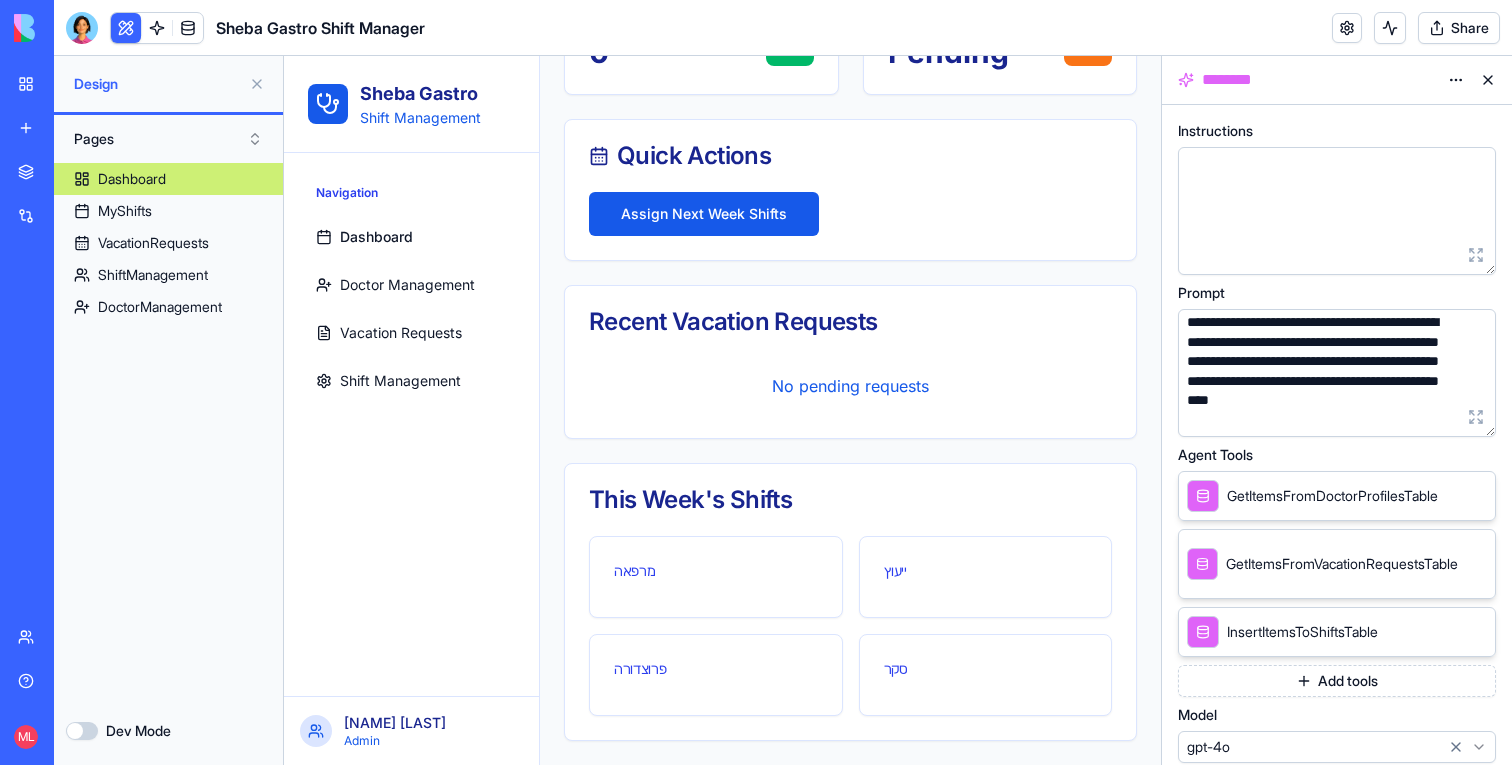 click on "Vacation Requests" at bounding box center (401, 333) 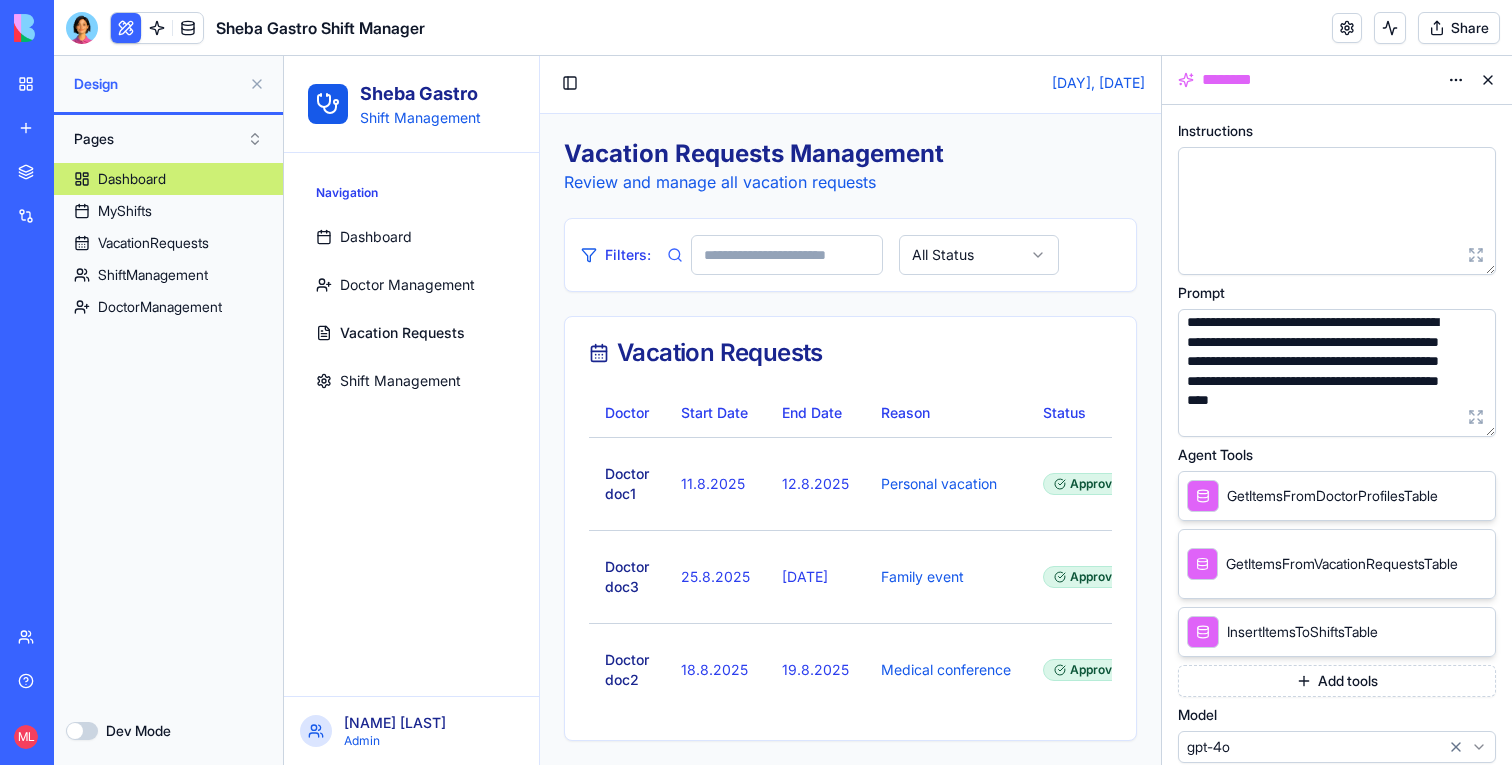 scroll, scrollTop: 2, scrollLeft: 0, axis: vertical 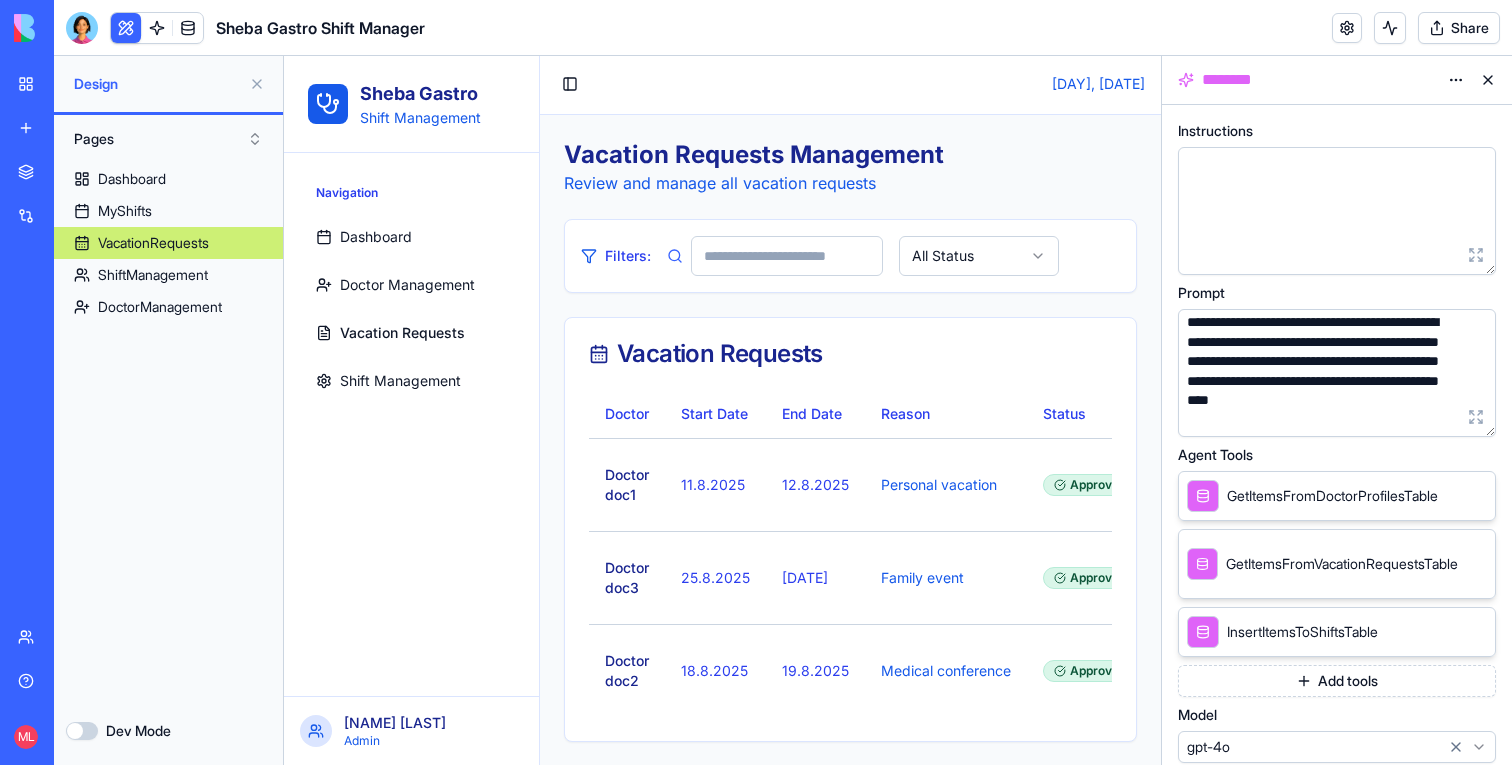 click on "Shift Management" at bounding box center (400, 381) 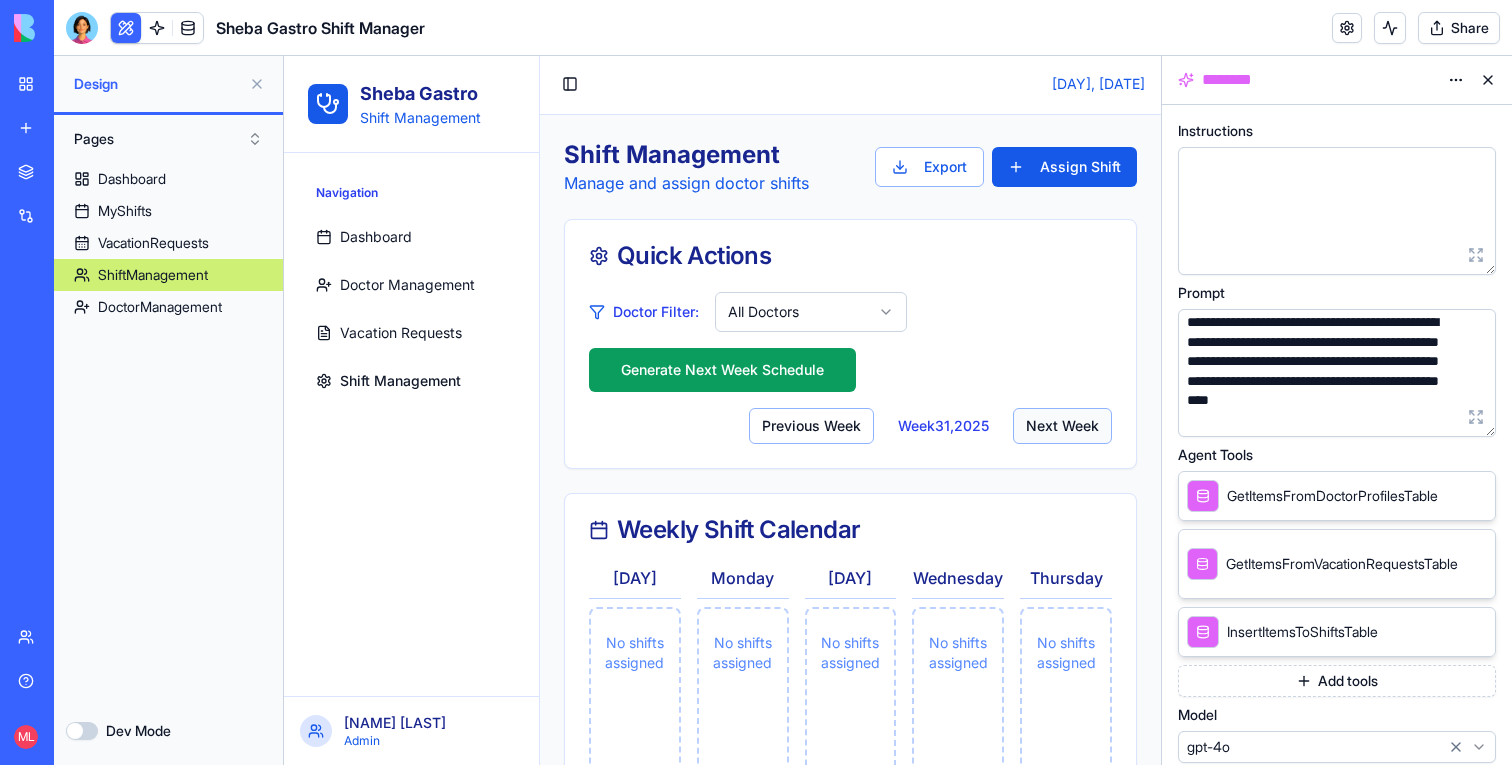 click on "Next Week" at bounding box center [1062, 426] 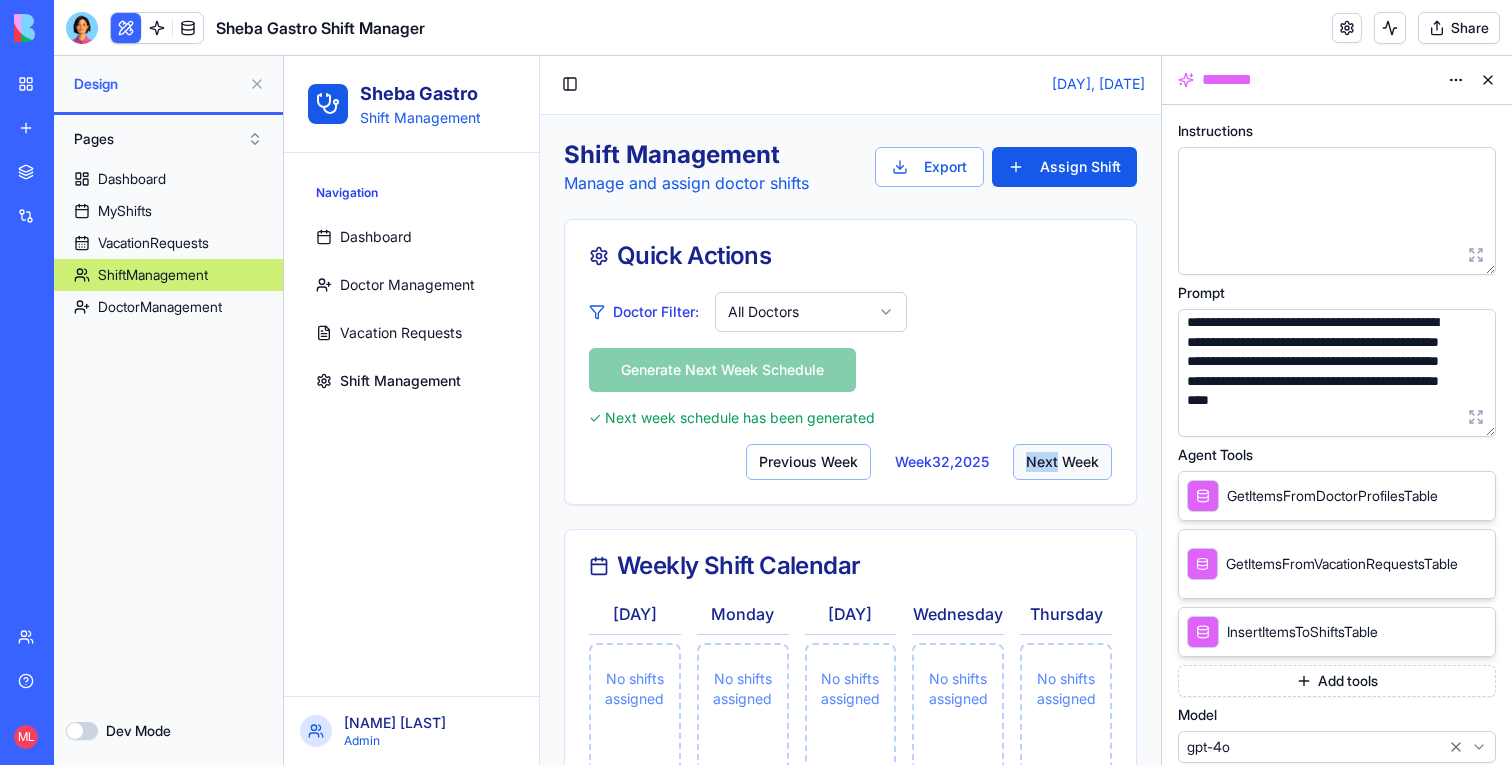 click on "Doctor Filter: All Doctors Generate Next Week Schedule ✓ Next week schedule has been generated Previous Week Week 32 , 2025 Next Week" at bounding box center (850, 386) 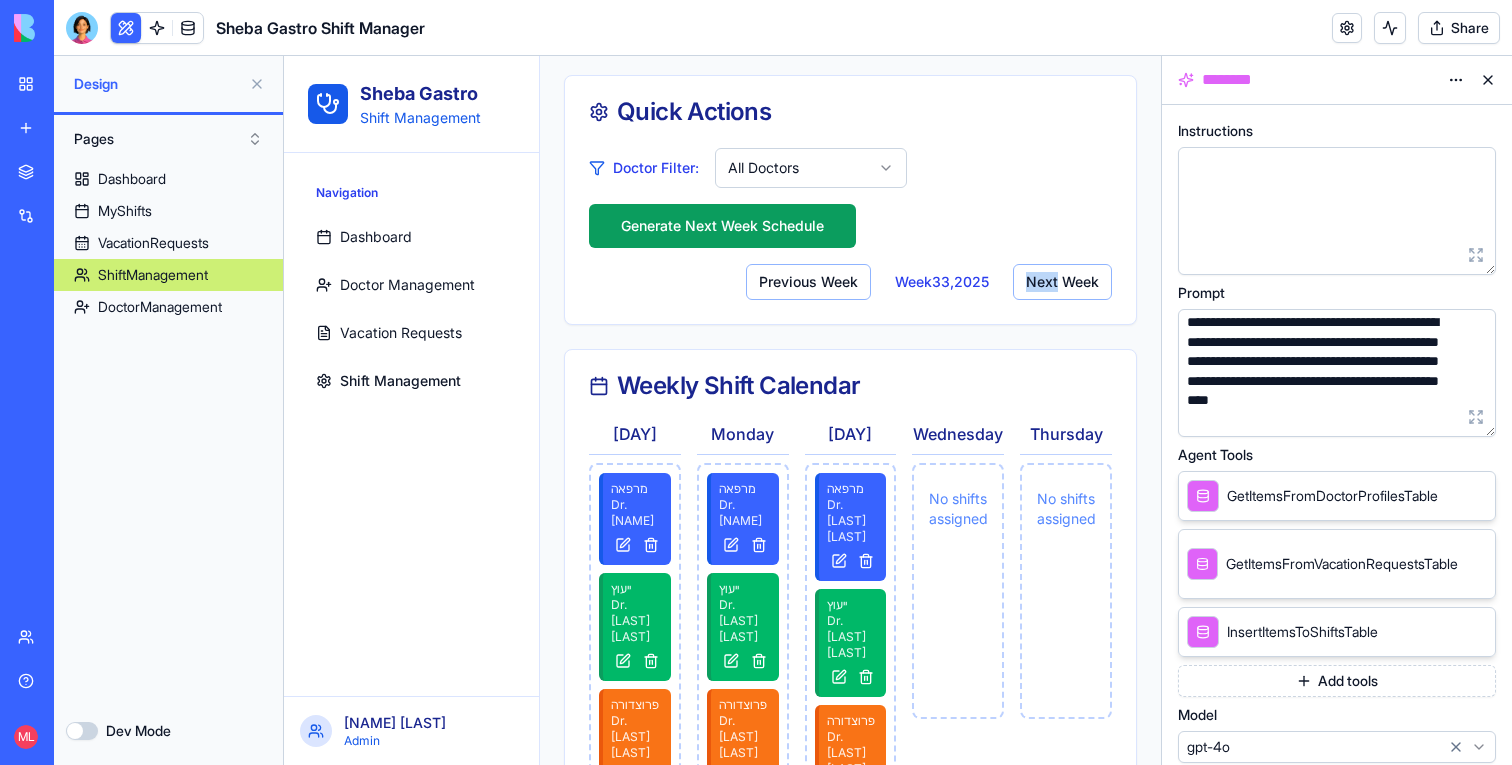 scroll, scrollTop: 83, scrollLeft: 0, axis: vertical 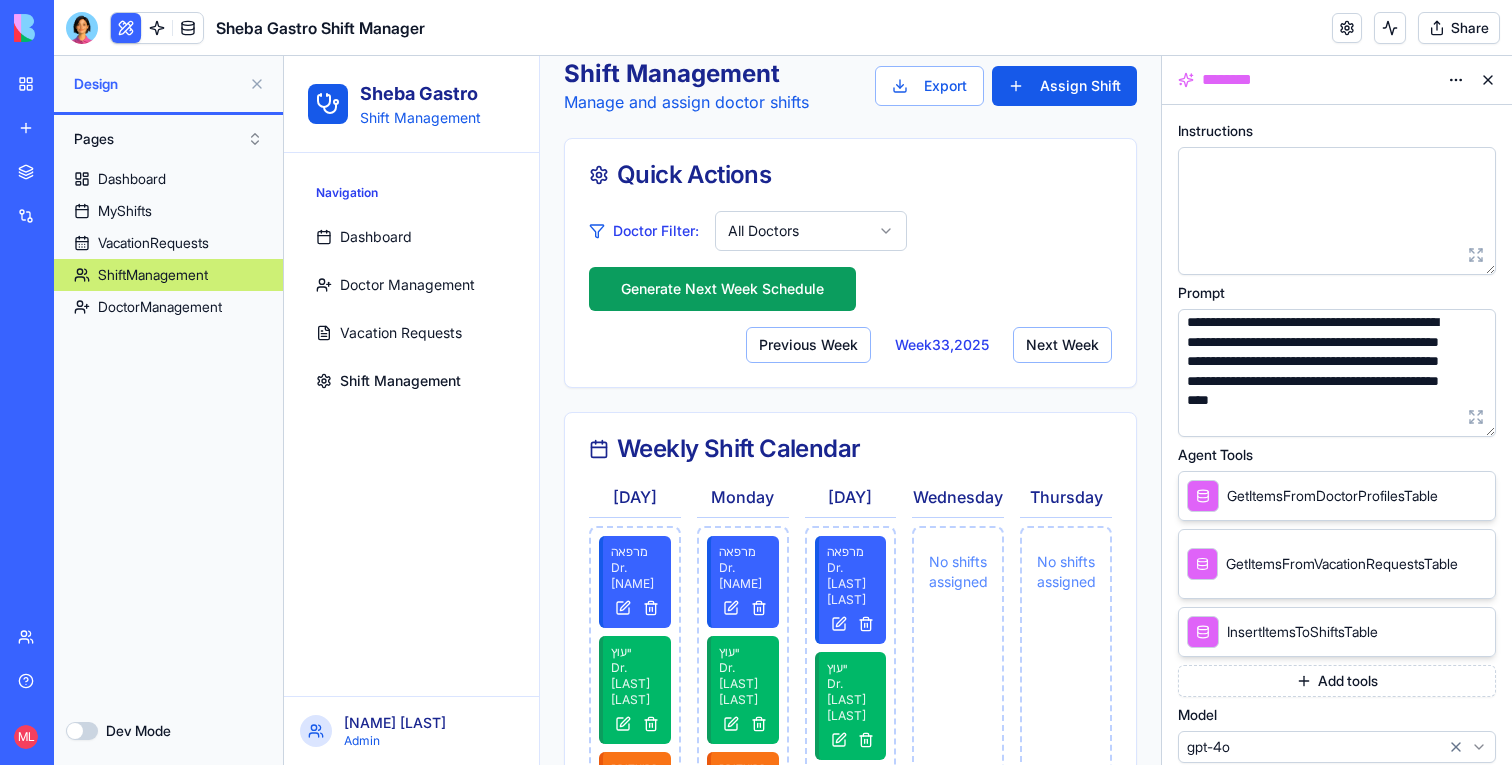 click on "[DAY]" at bounding box center [635, 501] 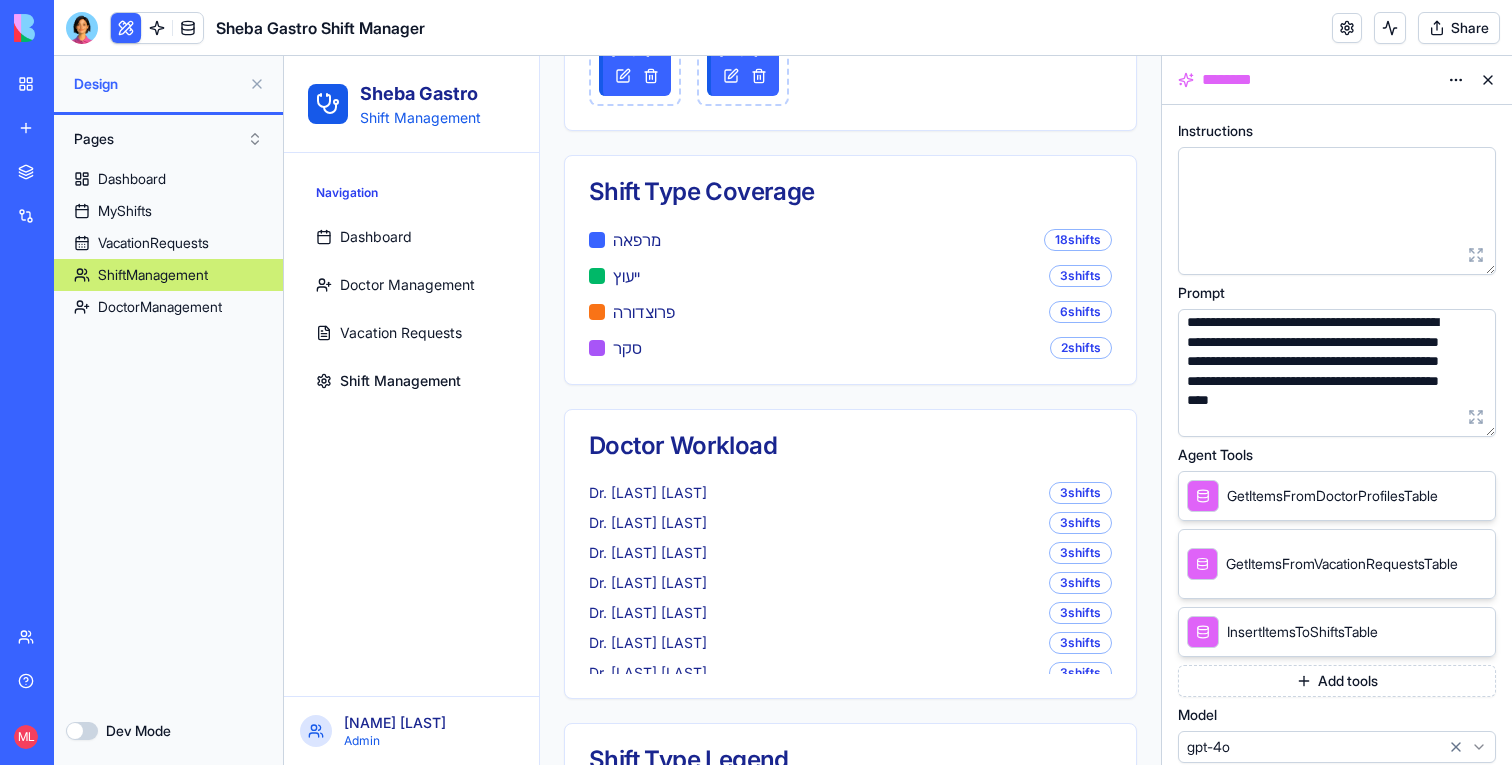 scroll, scrollTop: 1682, scrollLeft: 0, axis: vertical 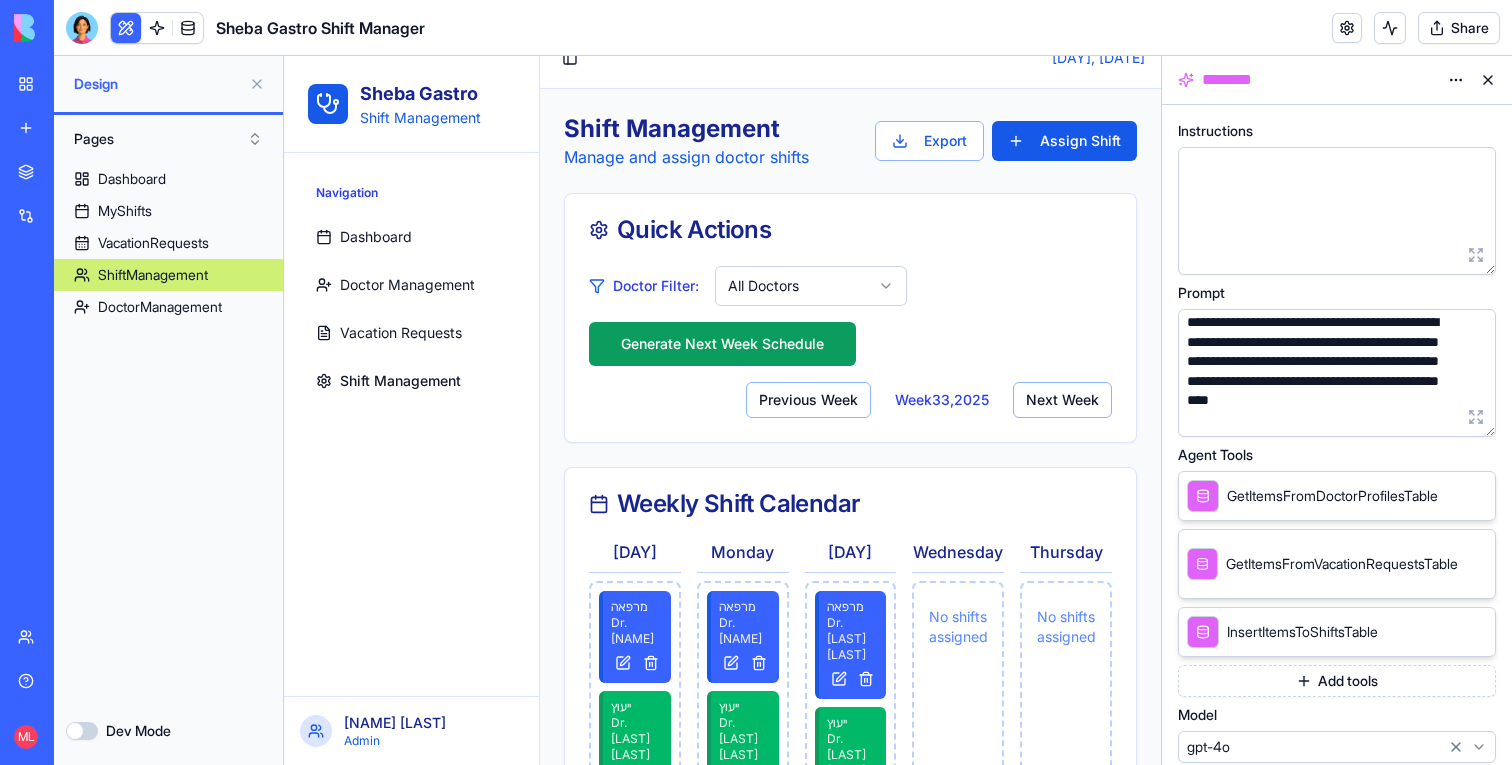 click on "Sheba Gastro Shift Management Navigation Dashboard Doctor Management Vacation Requests Shift Management [NAME] Lupu Admin Toggle Sidebar Shift Management System [DAY], [DATE] Shift Management Manage and assign doctor shifts Export Assign Shift Quick Actions Doctor Filter: All Doctors Generate Next Week Schedule Previous Week Week 33 , 2025 Next Week Weekly Shift Calendar [DAY] מרפאה Dr. [NAME] ייעוץ Dr. [LAST] [LAST] פרוצדורה Dr. [LAST] [LAST] סקר Dr. [LAST] [LAST] מרפאה Dr. [LAST] [LAST] פרוצדורה Dr. [LAST] [LAST] מרפאה Dr. [LAST] [LAST] מרפאה Dr. [LAST] [LAST] מרפאה Dr. [LAST] [LAST] [DAY] מרפאה Dr. [NAME] ייעוץ Dr. [LAST] [LAST] פרוצדורה Dr. [LAST] [LAST] סקר Dr. [LAST] [LAST] מרפאה Dr. [LAST] [LAST] פרוצדורה Dr. [LAST] [LAST] מרפאה Dr. [LAST] [LAST] מרפאה Dr. [LAST] [LAST] מרפאה Dr. [LAST] [LAST] [DAY]" at bounding box center [722, 1280] 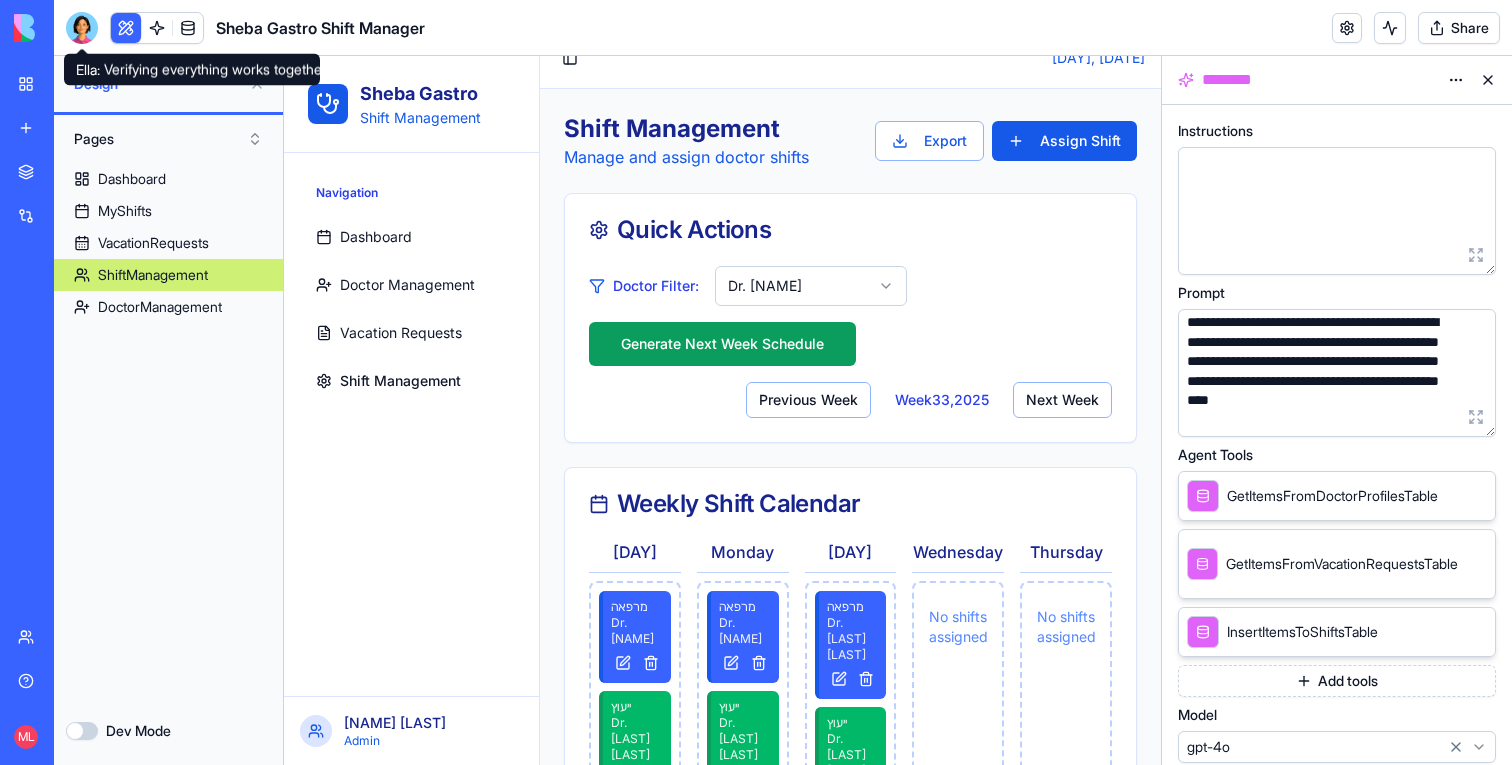 click at bounding box center (82, 28) 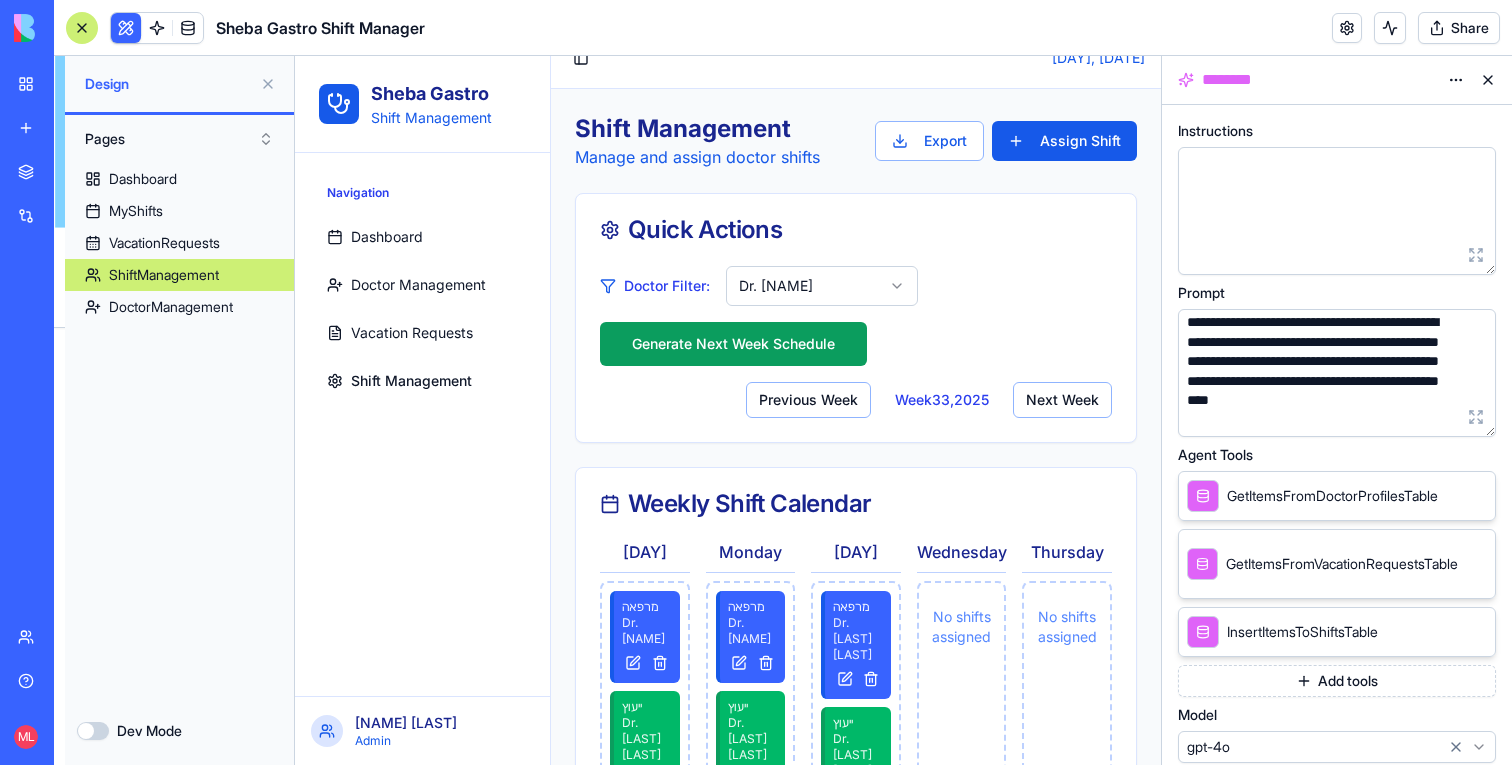 scroll, scrollTop: 9142, scrollLeft: 0, axis: vertical 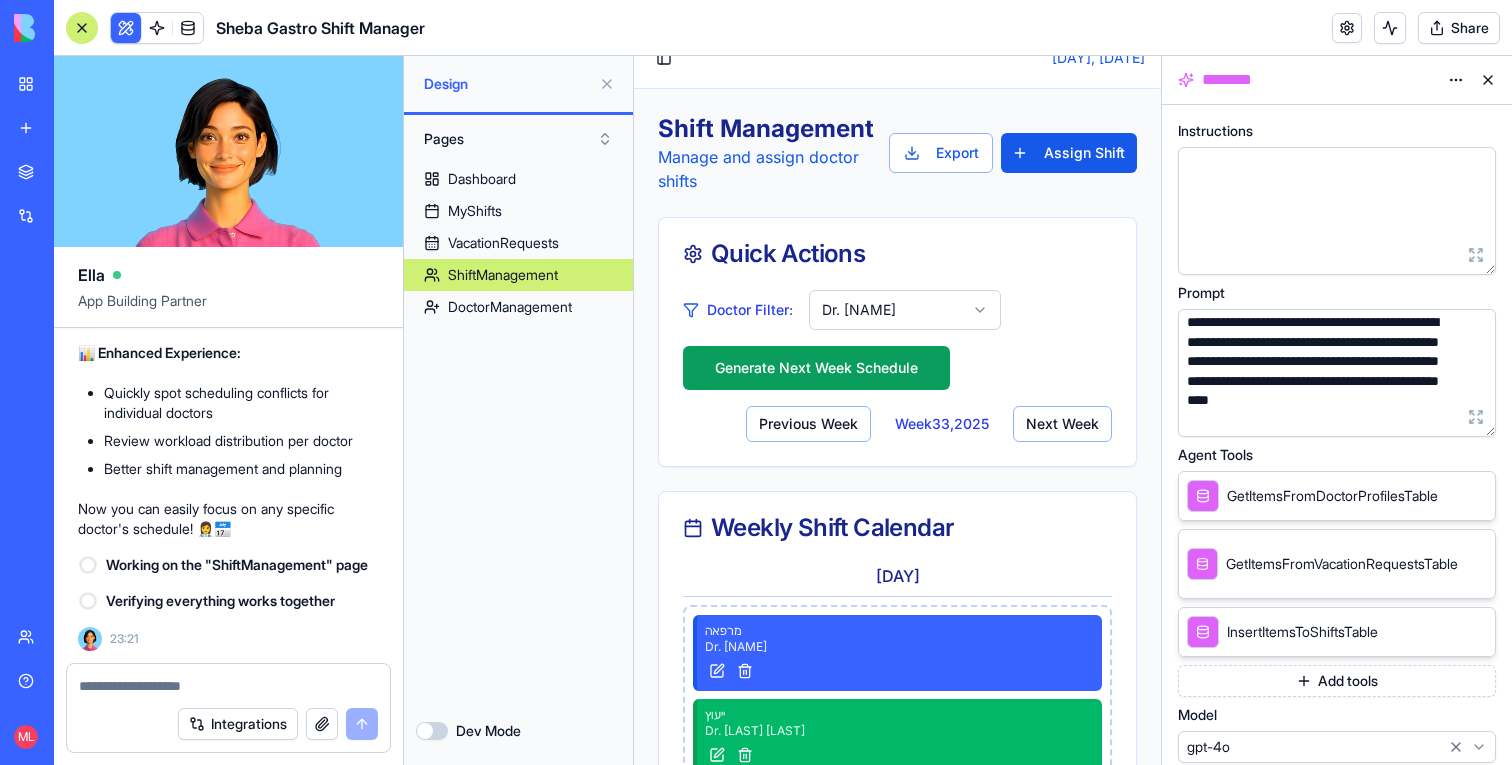 click at bounding box center (228, 680) 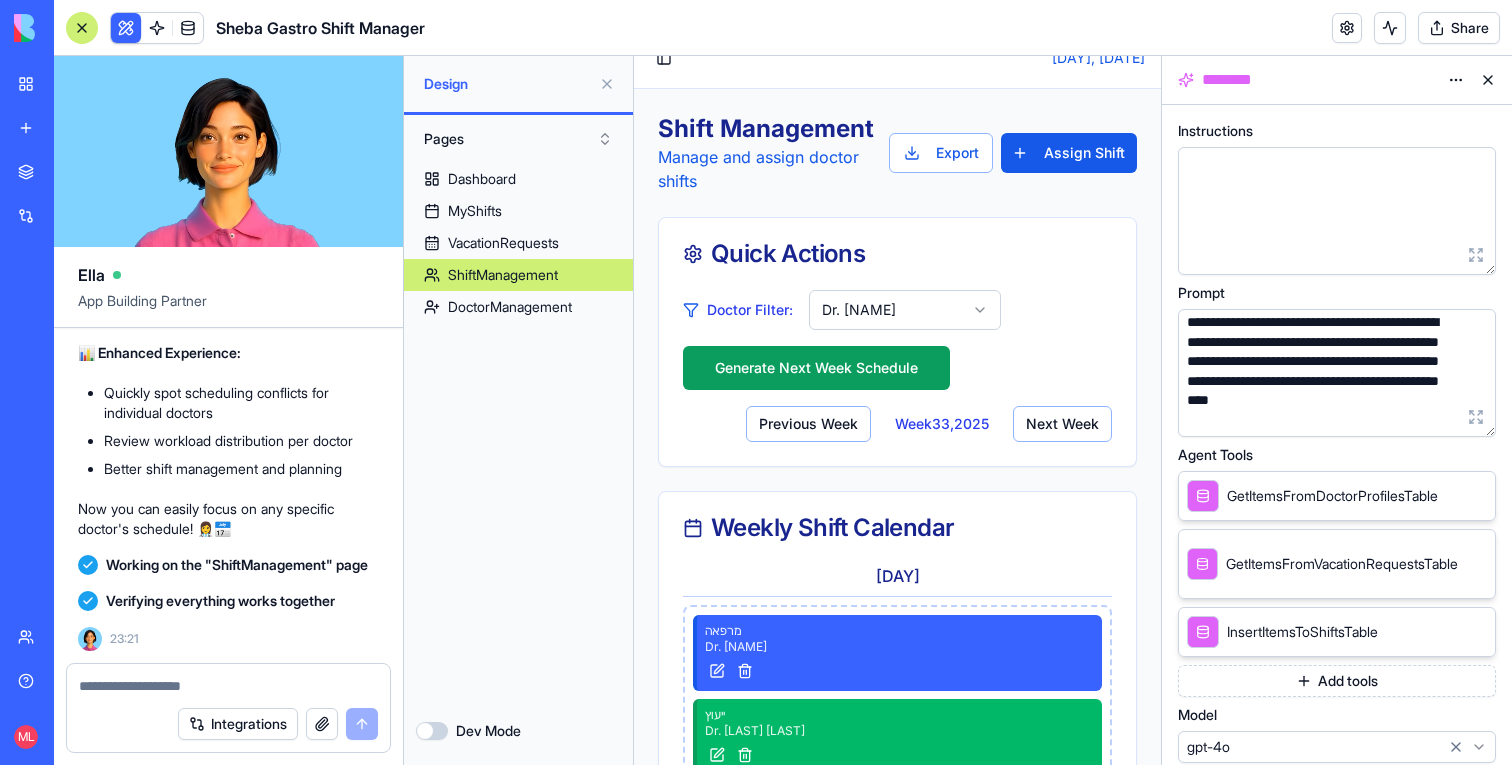 click at bounding box center (228, 680) 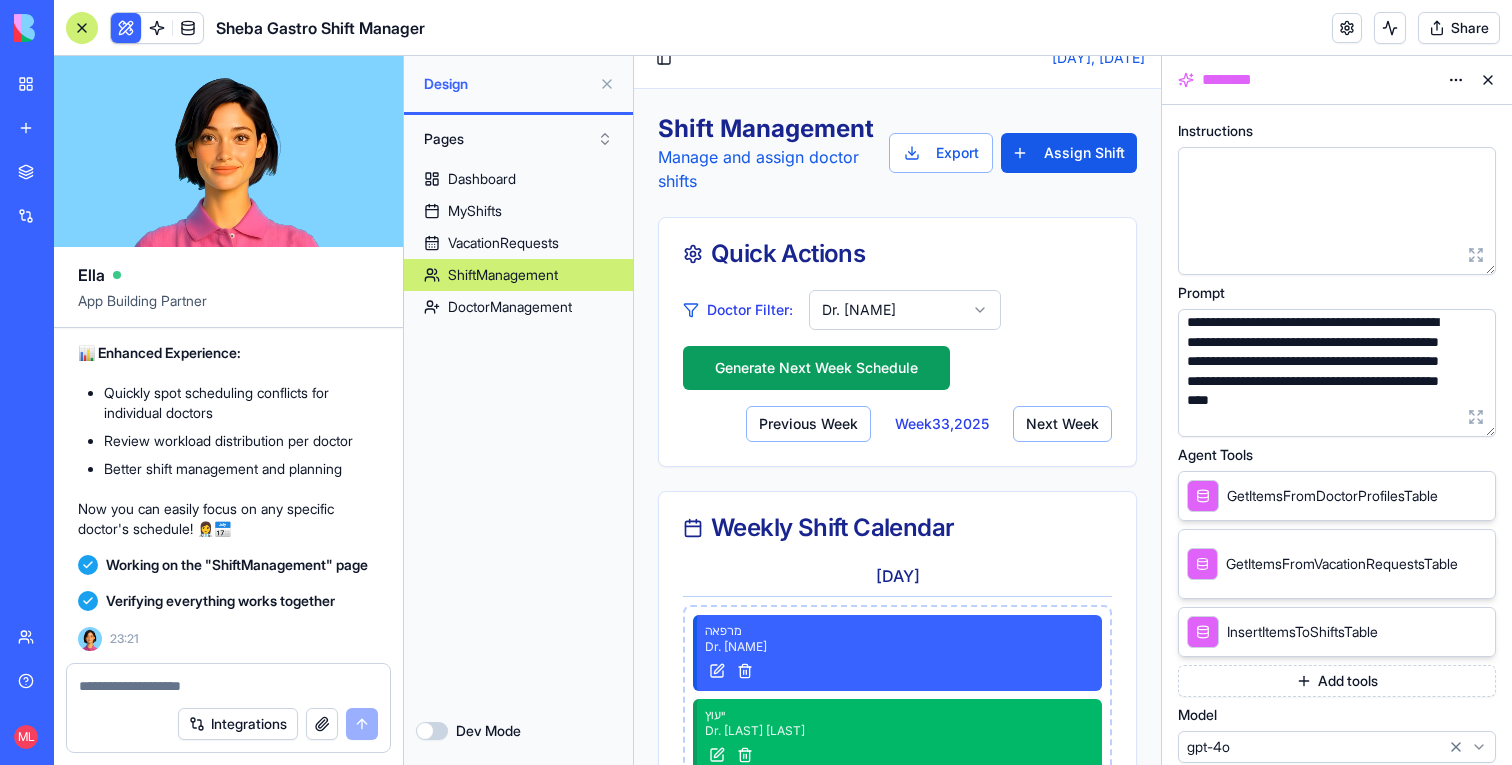 click at bounding box center (228, 686) 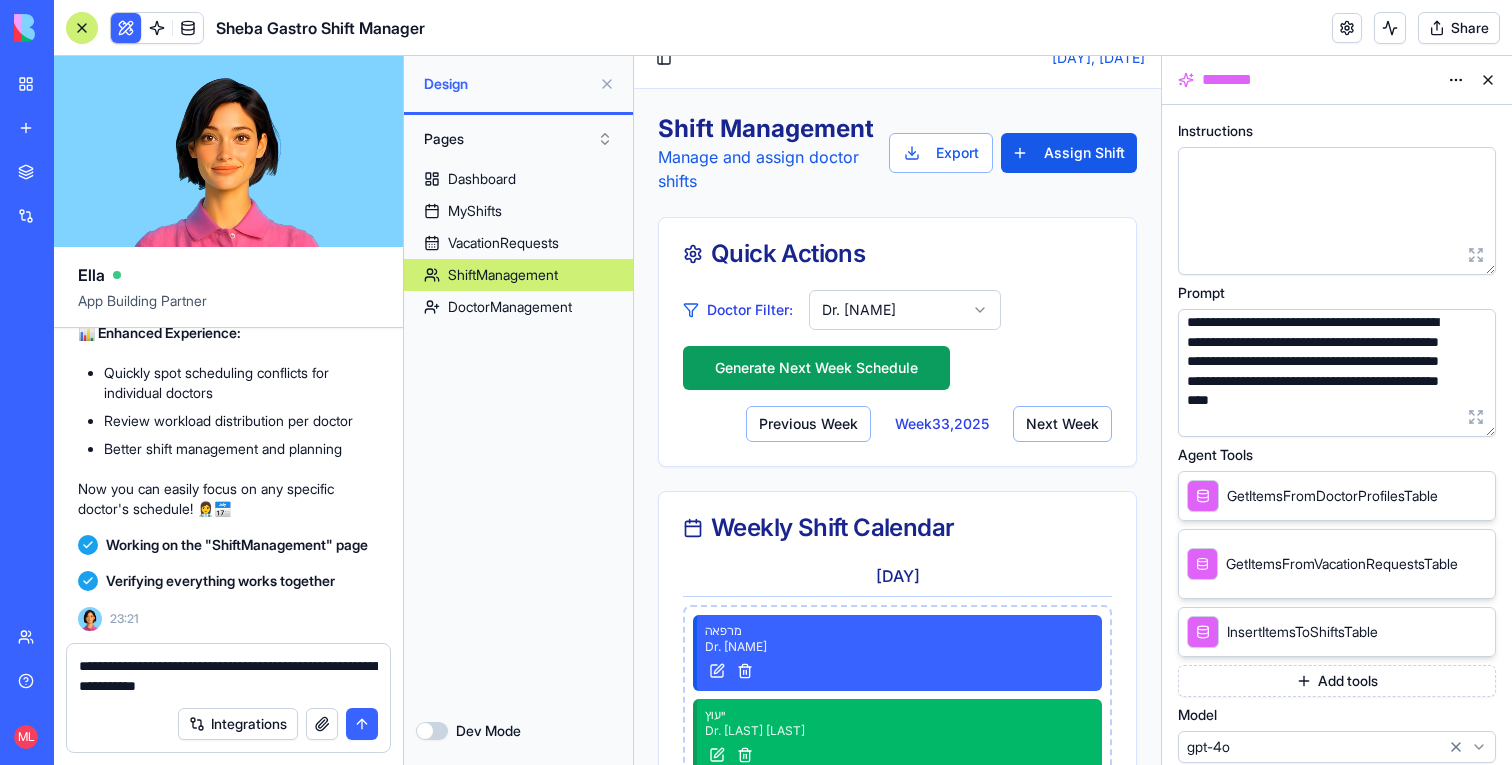 type on "**********" 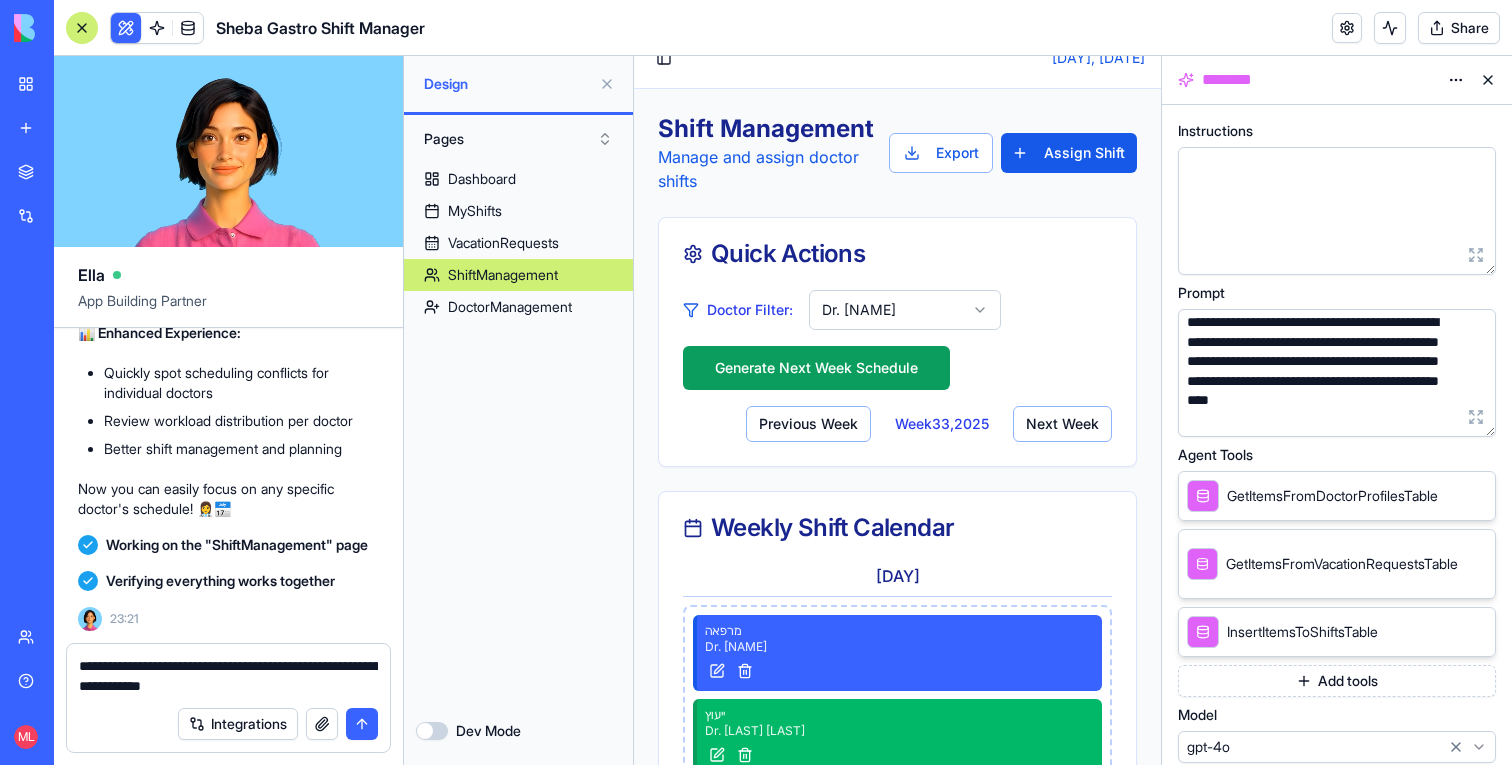 type 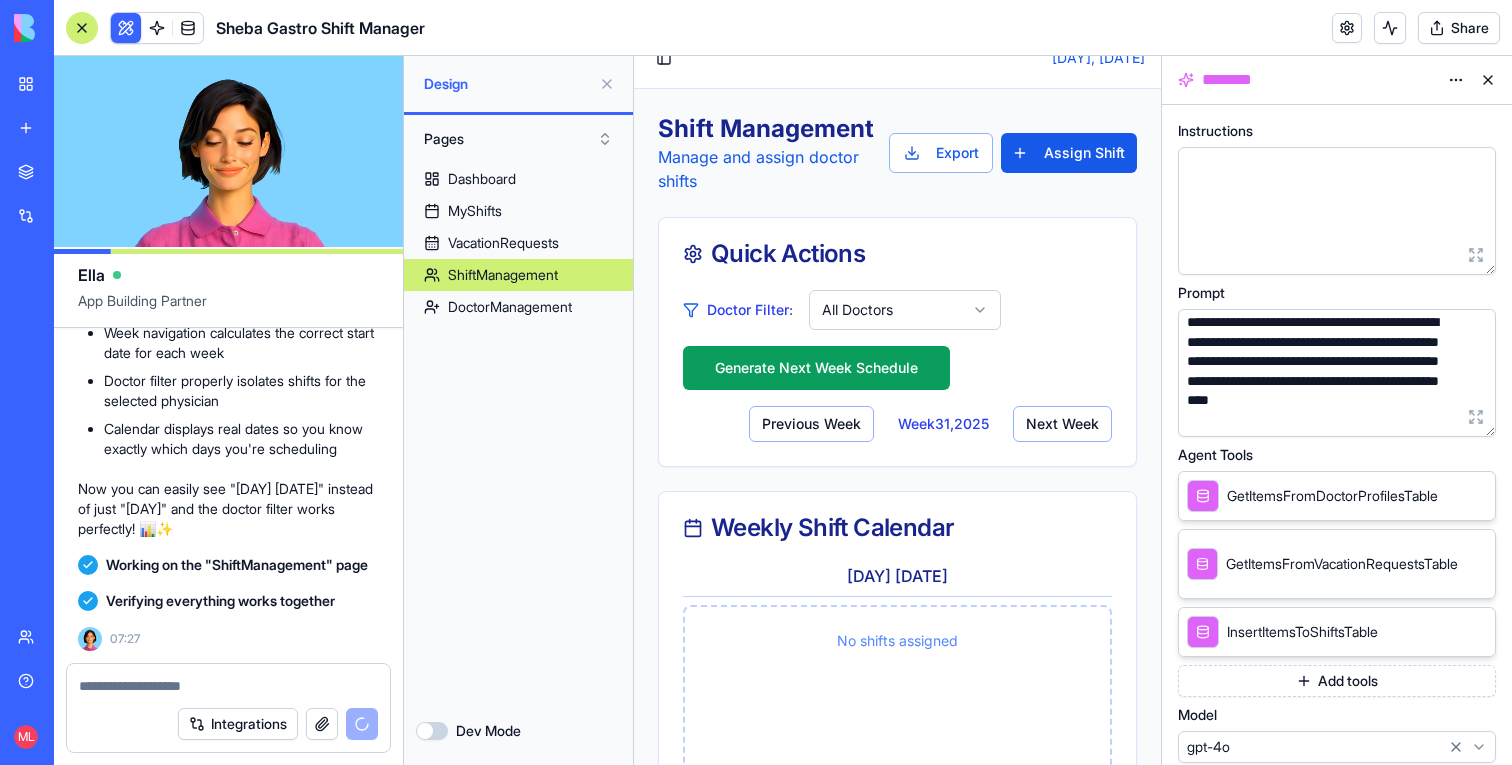 scroll, scrollTop: 10302, scrollLeft: 0, axis: vertical 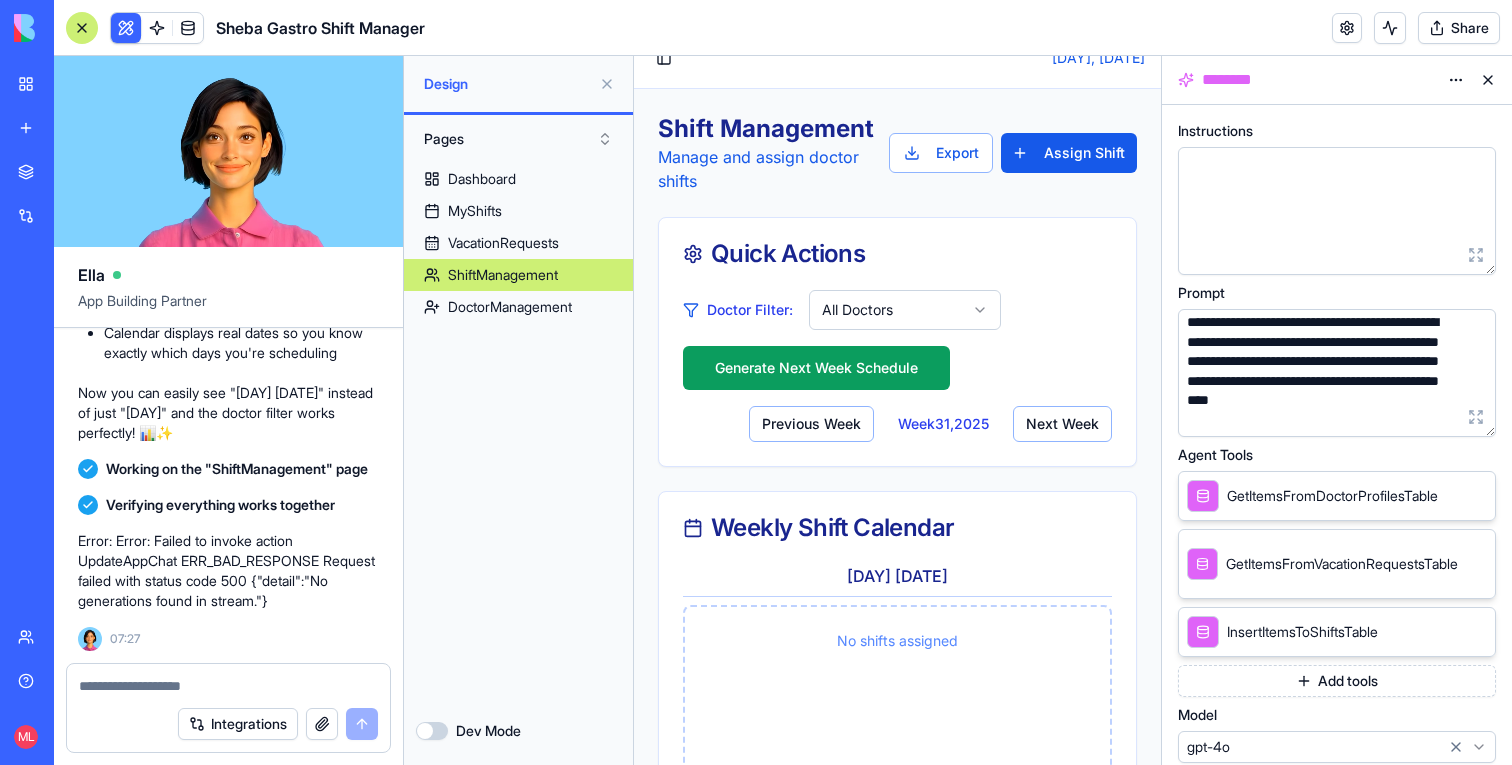 click on "Sheba Gastro Shift Manager Share" at bounding box center (783, 28) 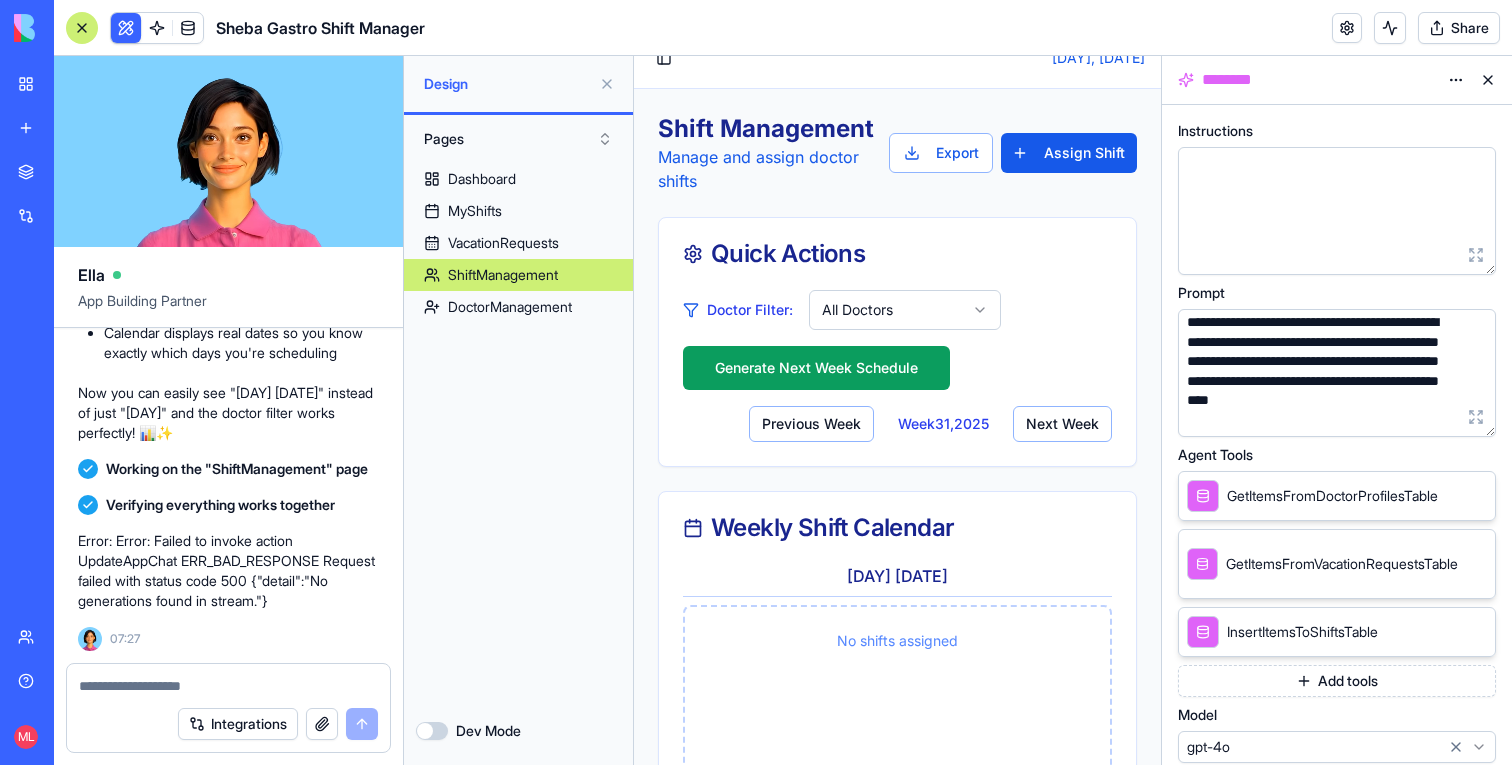 click at bounding box center (82, 28) 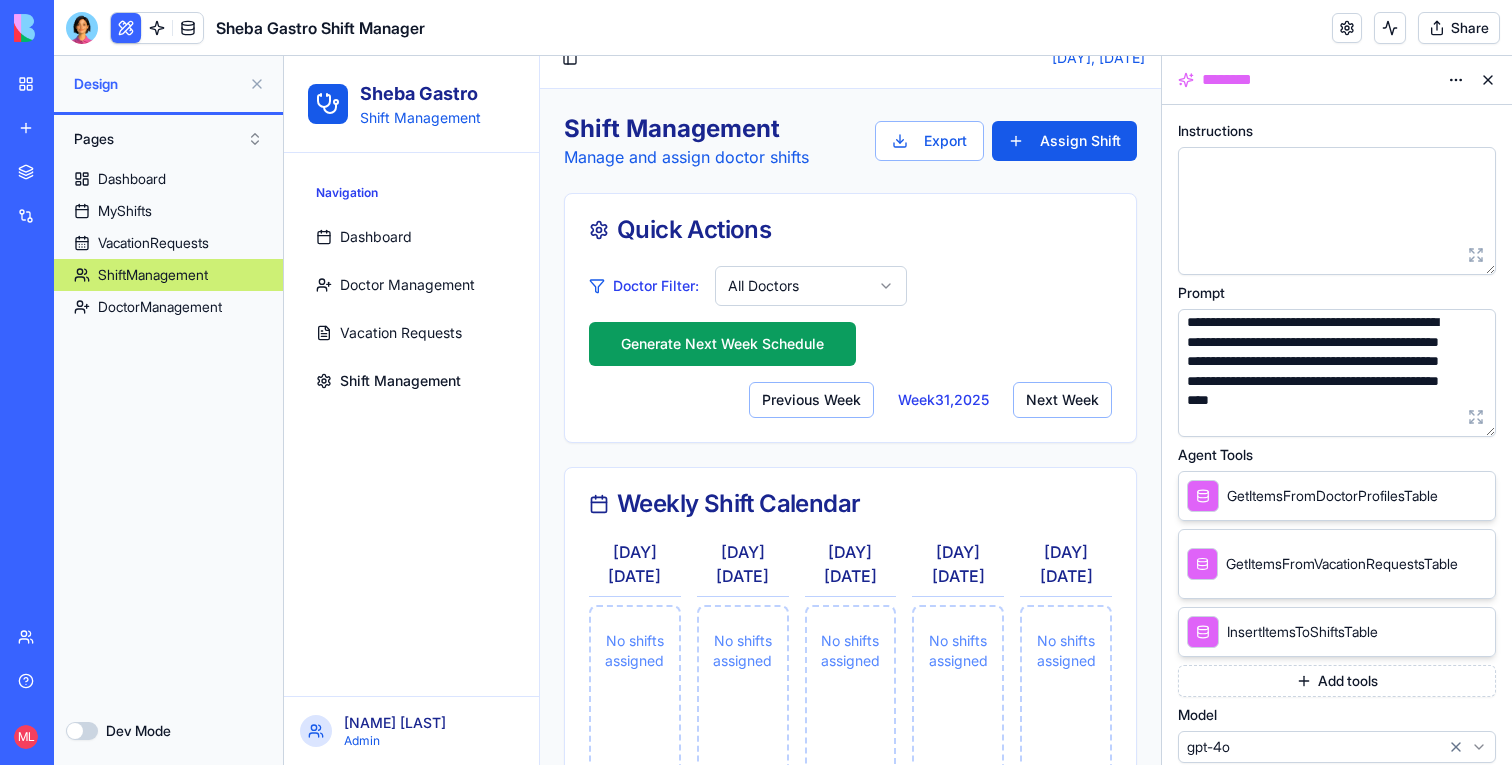 click at bounding box center (257, 84) 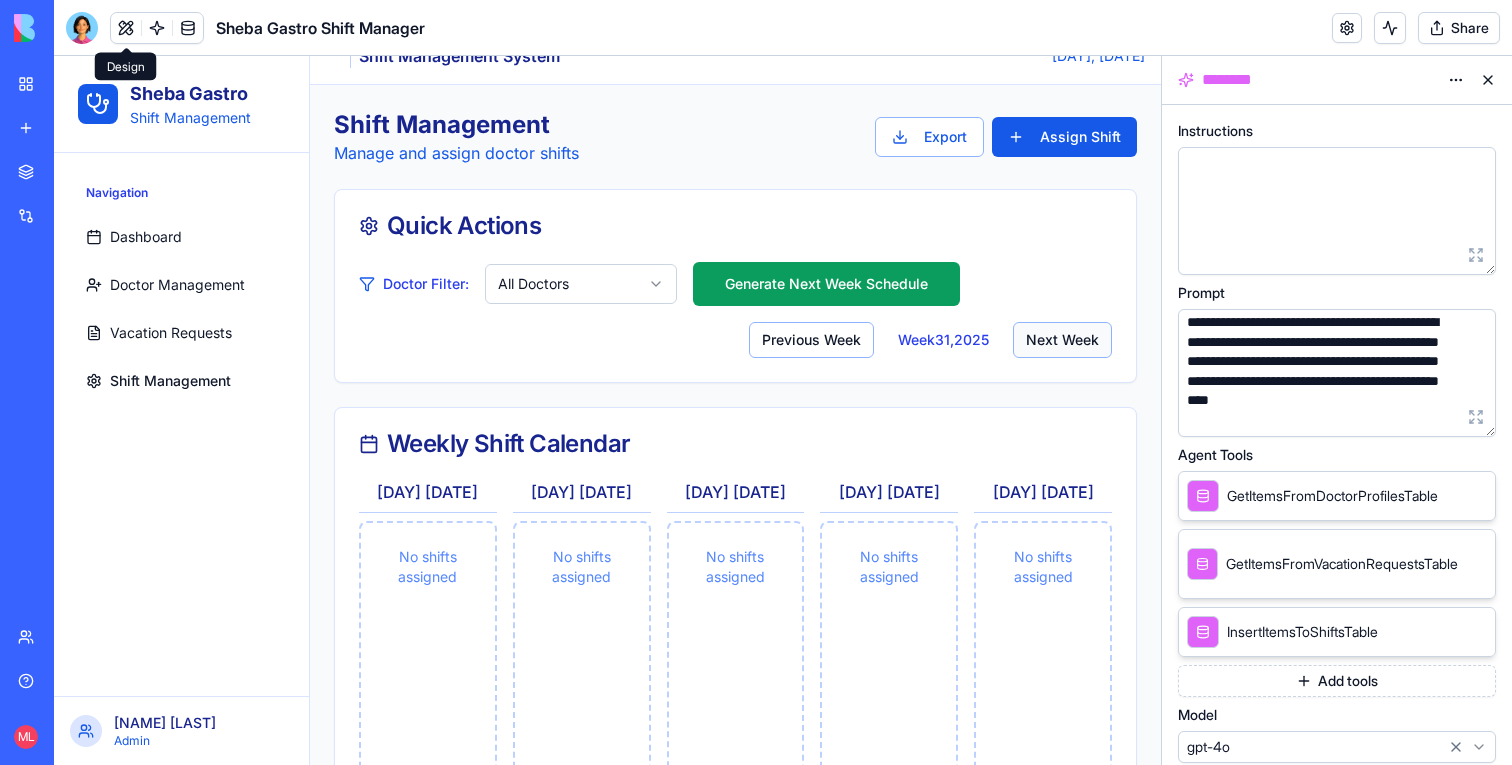 click on "Next Week" at bounding box center [1062, 340] 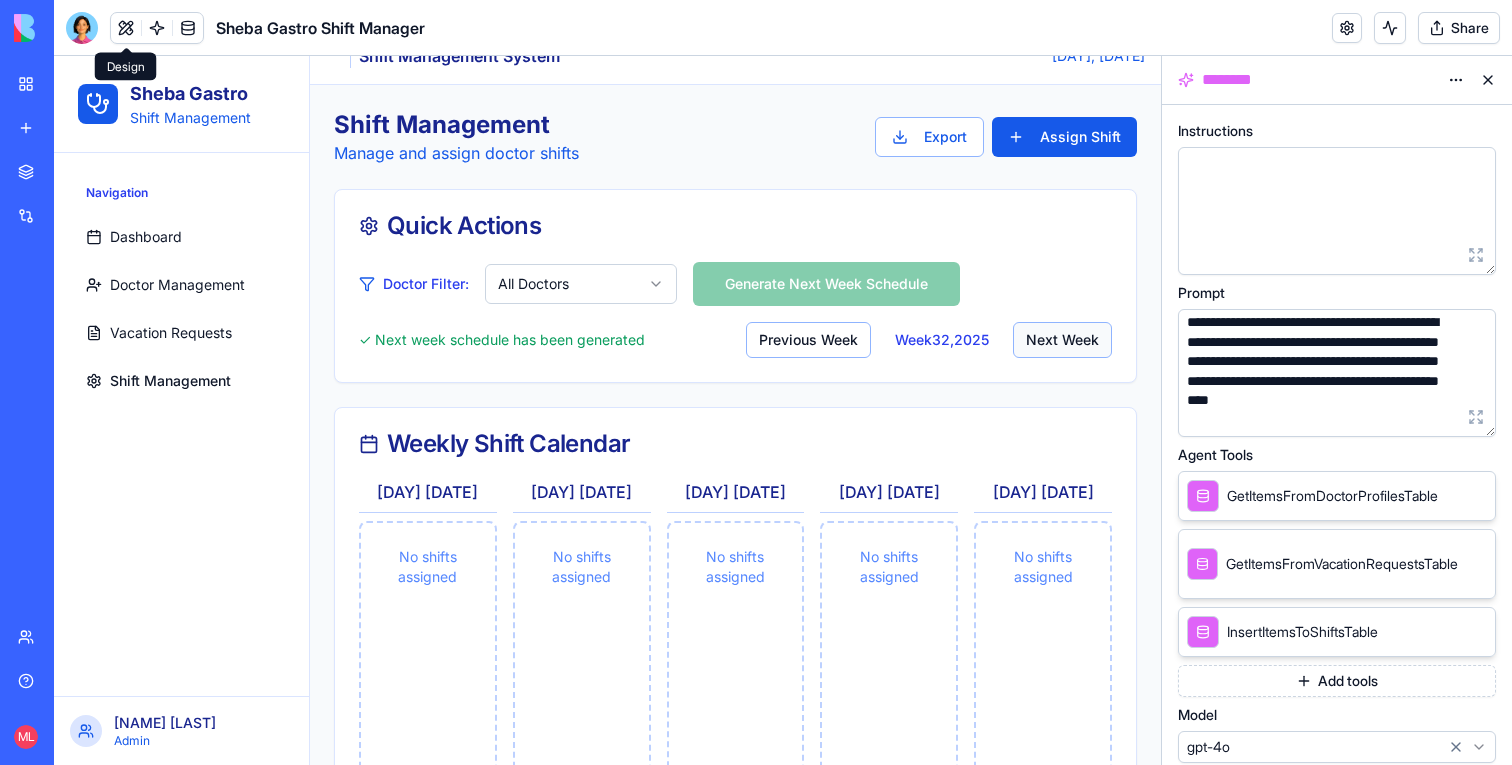 click on "Next Week" at bounding box center (1062, 340) 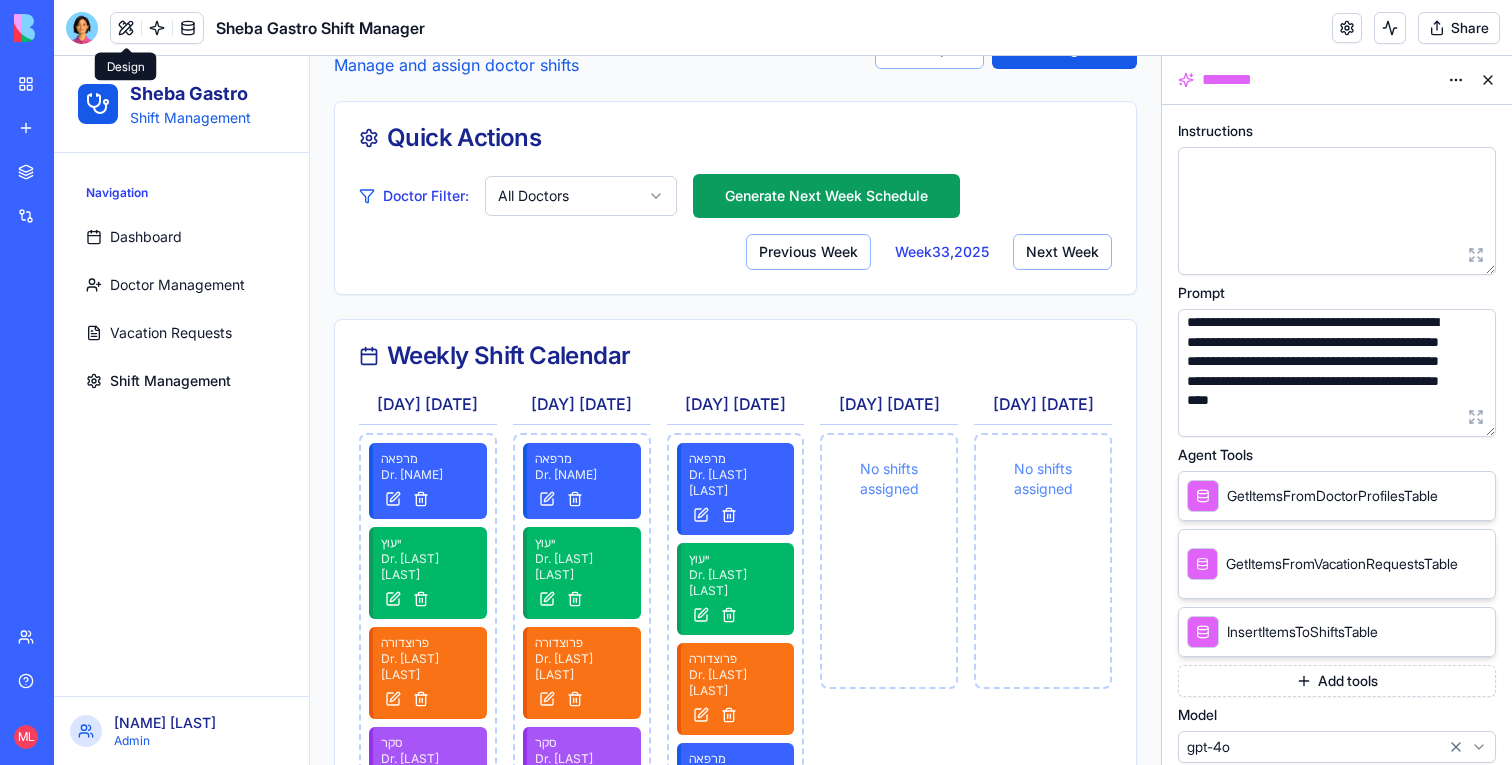scroll, scrollTop: 126, scrollLeft: 0, axis: vertical 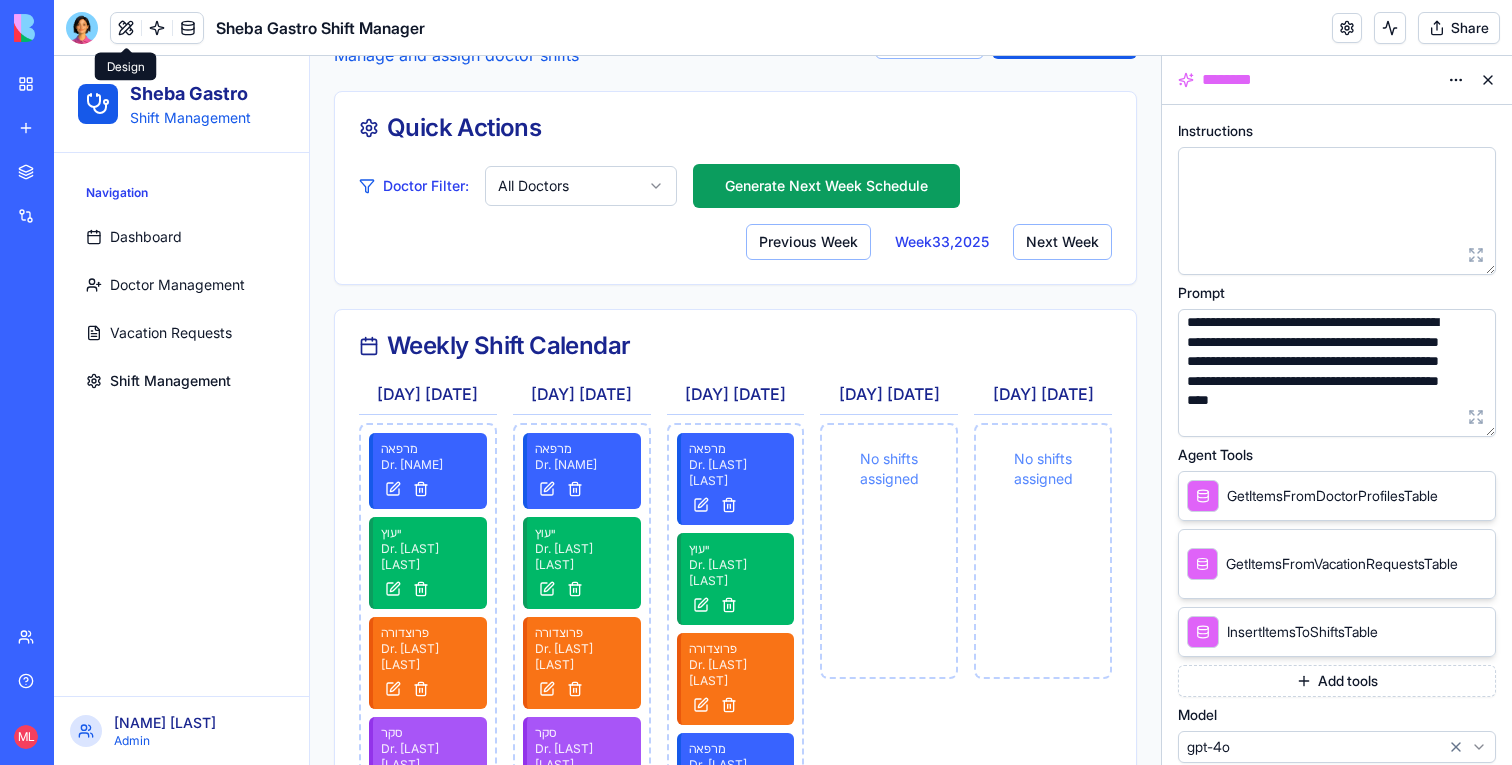 click on "Doctor Filter: All Doctors Generate Next Week Schedule Previous Week Week  33 ,  2025 Next Week" at bounding box center (735, 212) 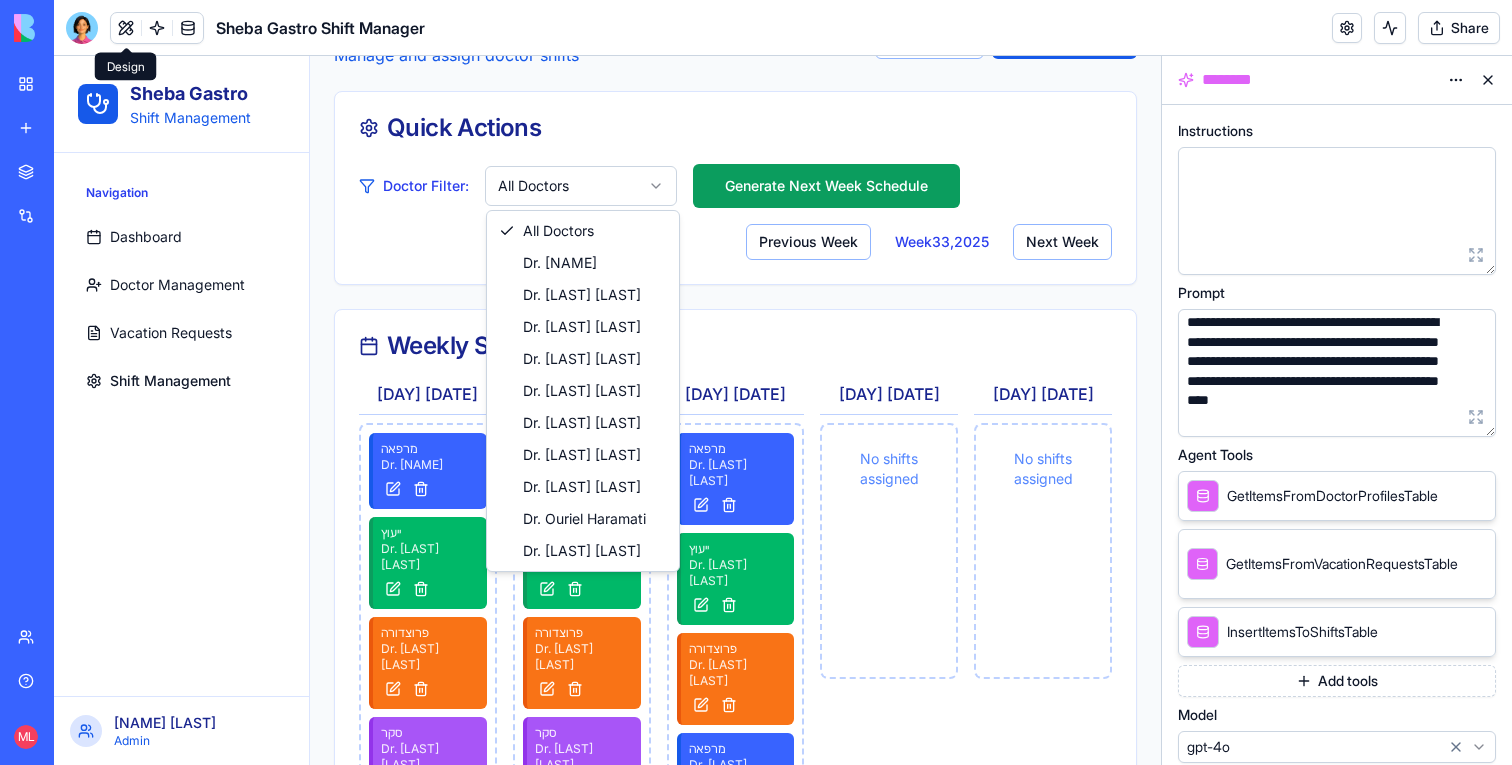click on "Sheba Gastro Shift Management Navigation Dashboard Doctor Management Vacation Requests Shift Management [NAME] Lupu Admin Toggle Sidebar Shift Management System [DAY], [DATE] Shift Management Manage and assign doctor shifts Export Assign Shift Quick Actions Doctor Filter: All Doctors Generate Next Week Schedule Previous Week Week 33 , 2025 Next Week Weekly Shift Calendar [DAY] [DATE] מרפאה Dr. [NAME] ייעוץ Dr. [LAST] [LAST] פרוצדורה Dr. [LAST] [LAST] סקר Dr. [LAST] [LAST] מרפאה Dr. [LAST] [LAST] פרוצדורה Dr. [LAST] [LAST] מרפאה Dr. [LAST] [LAST] מרפאה Dr. [LAST] [LAST] מרפאה Dr. [LAST] [LAST] [DAY] [DATE] מרפאה Dr. [NAME] ייעוץ Dr. [LAST] [LAST] פרוצדורה Dr. [LAST] [LAST] סקר Dr. [LAST] [LAST] מרפאה Dr. [LAST] [LAST] פרוצדורה Dr. [LAST] [LAST] מרפאה Dr. [LAST] [LAST] מרפאה Dr. [LAST] [LAST] מרפאה Dr. [LAST] [LAST]" at bounding box center [607, 937] 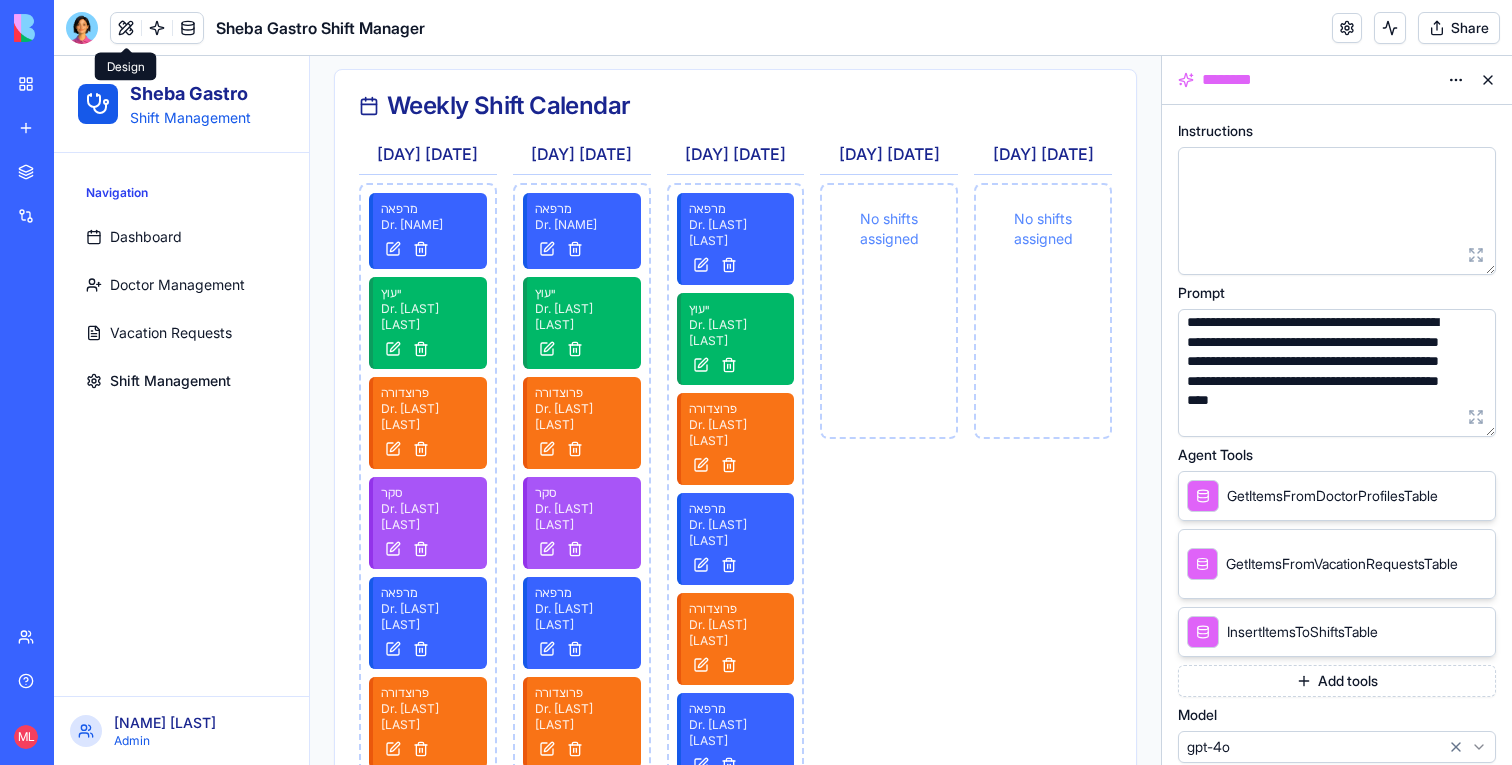 scroll, scrollTop: 0, scrollLeft: 0, axis: both 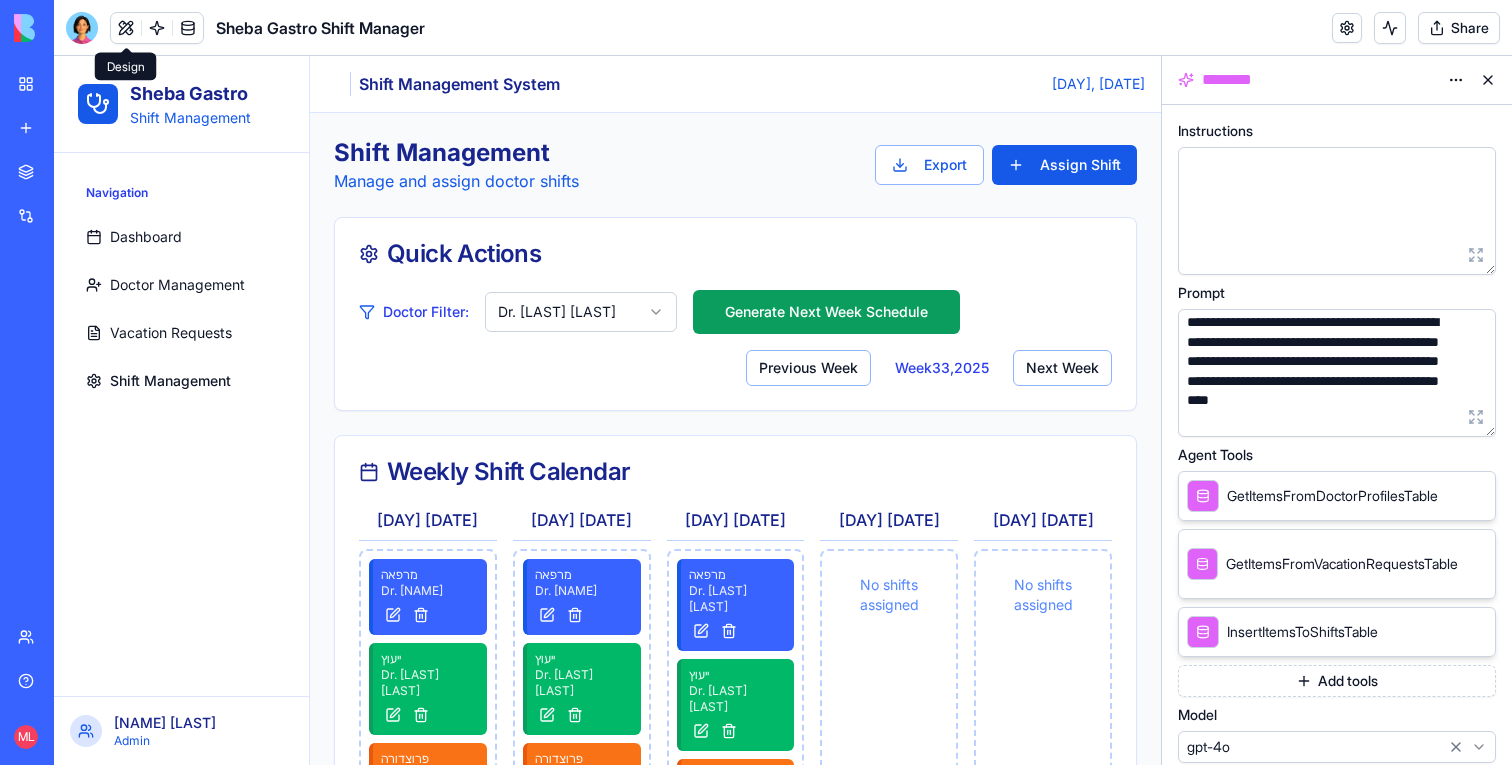 click at bounding box center (82, 28) 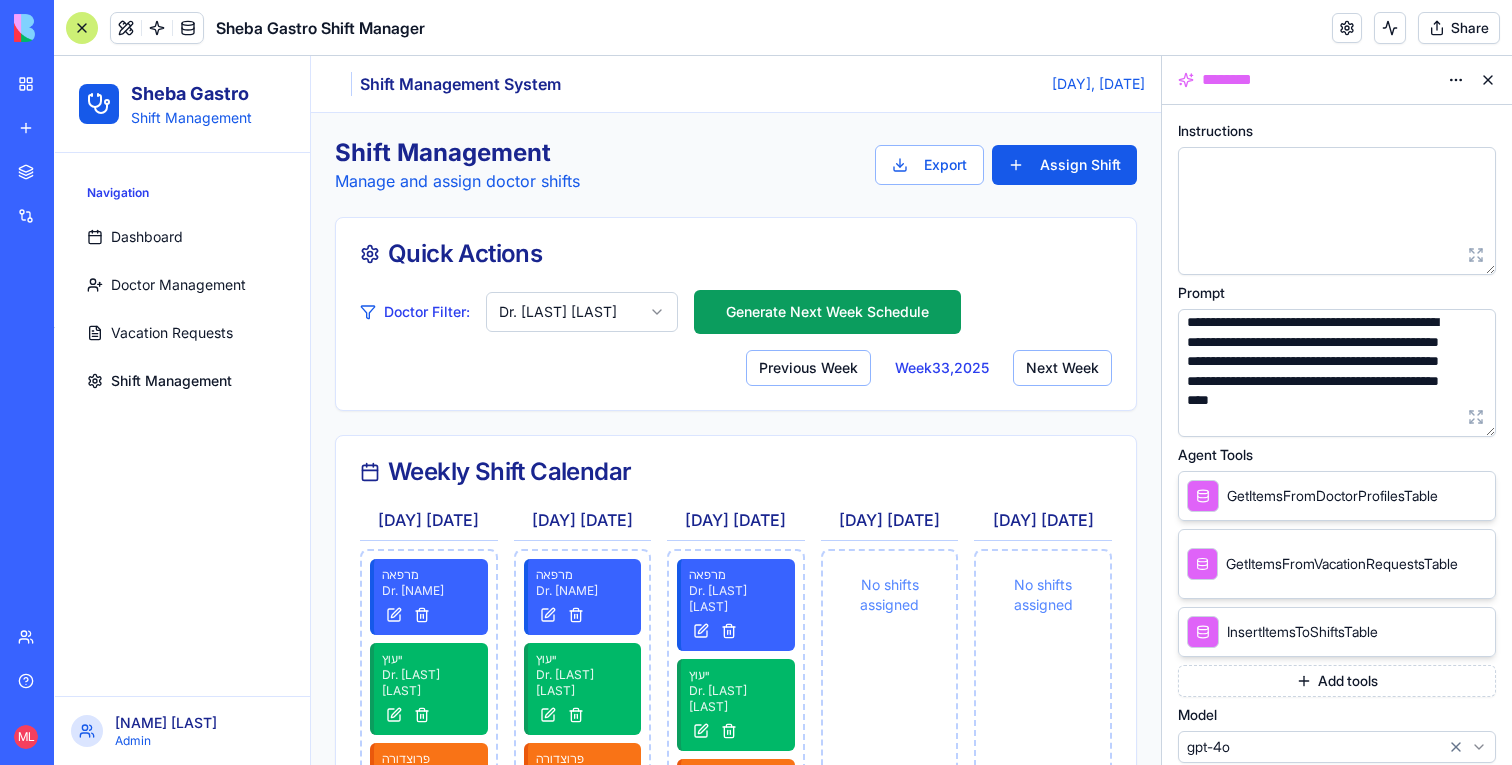 scroll, scrollTop: 10302, scrollLeft: 0, axis: vertical 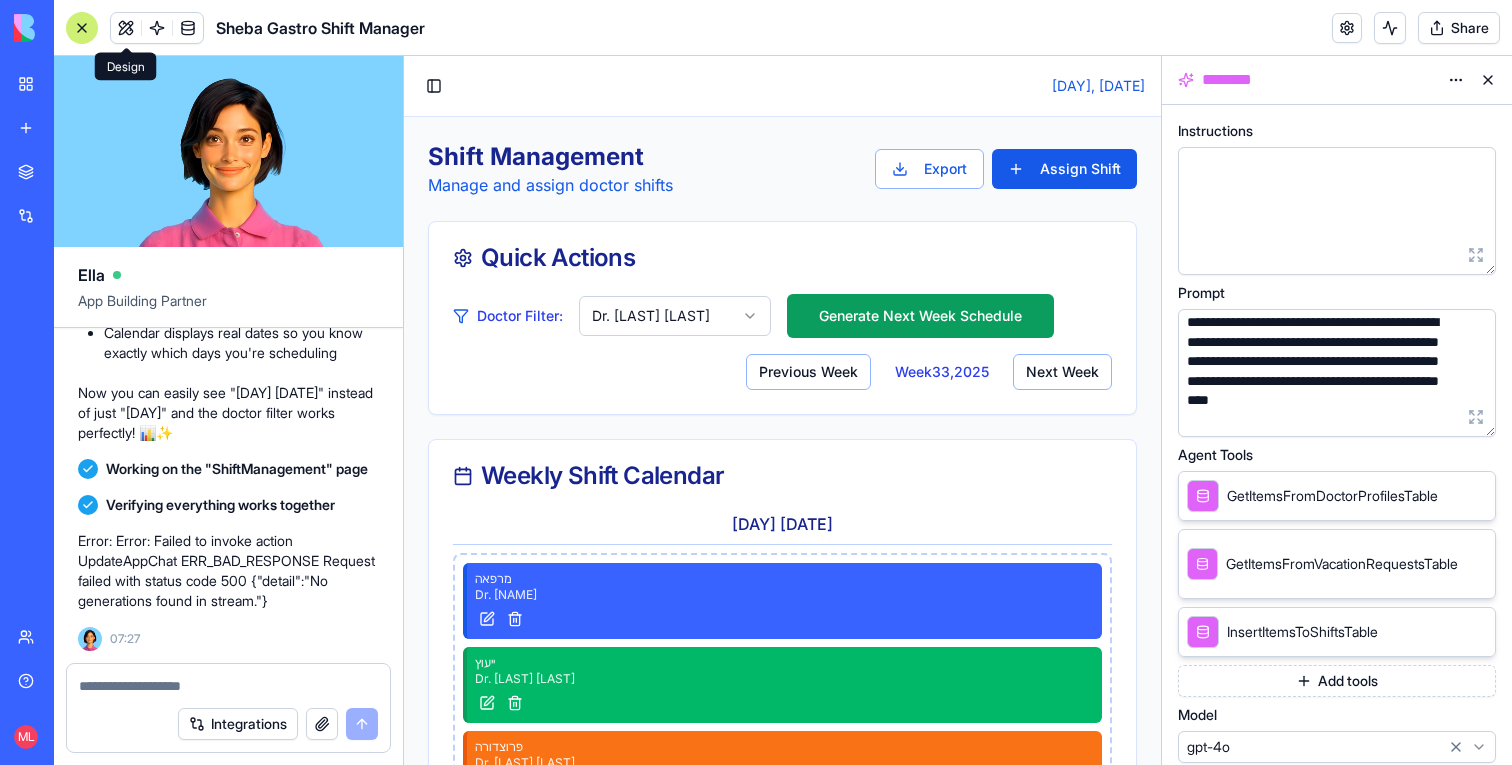 click at bounding box center [82, 28] 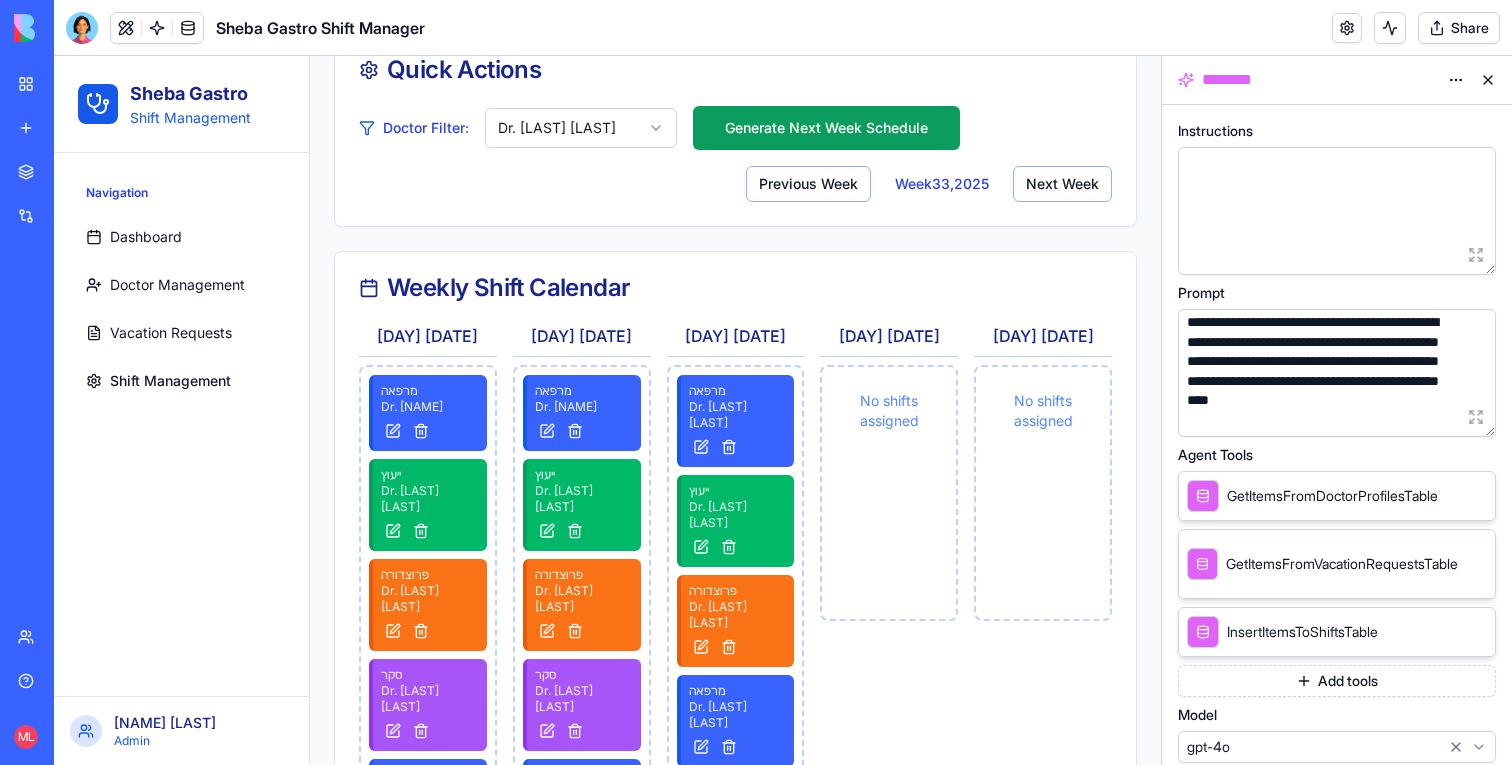 scroll, scrollTop: 187, scrollLeft: 0, axis: vertical 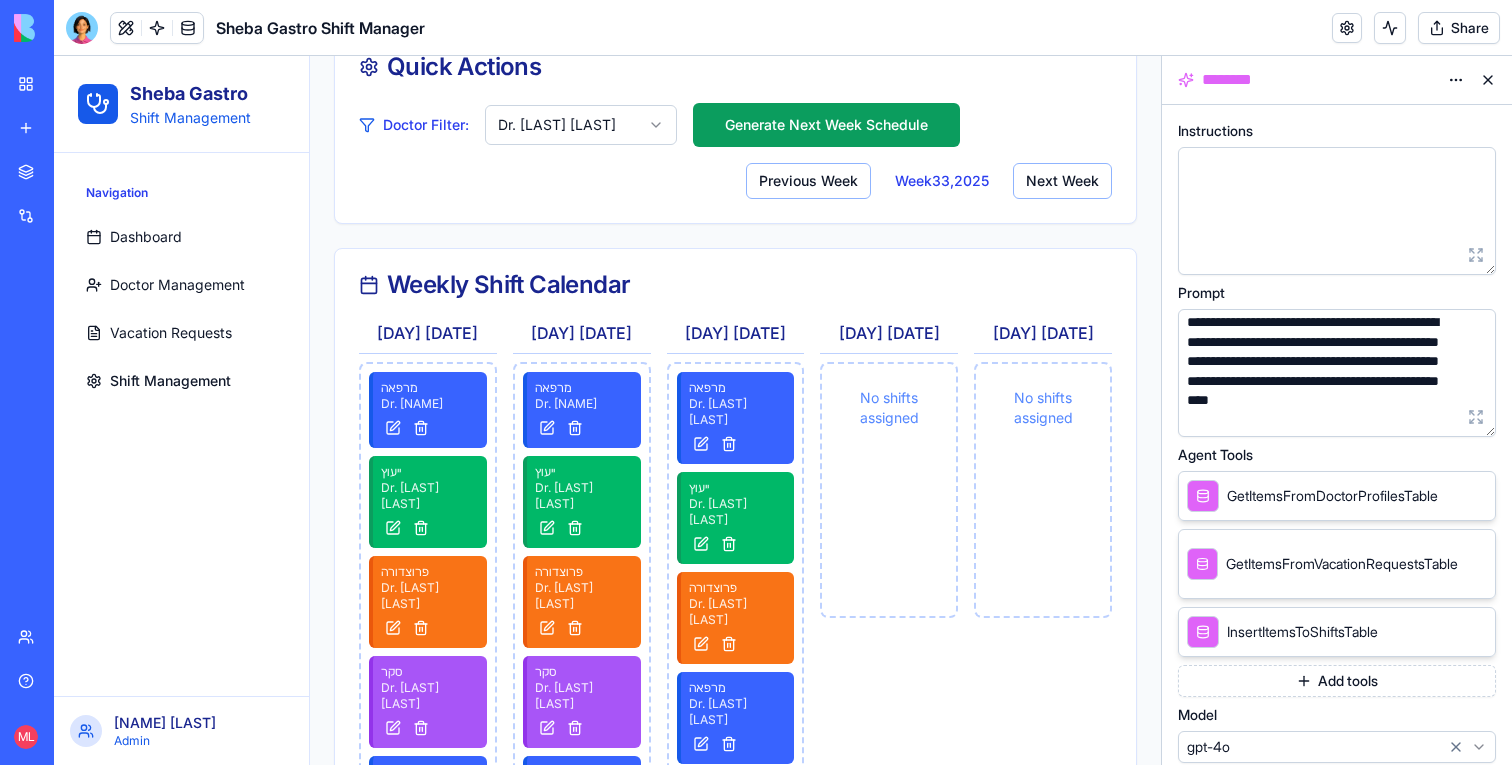 click at bounding box center (1488, 80) 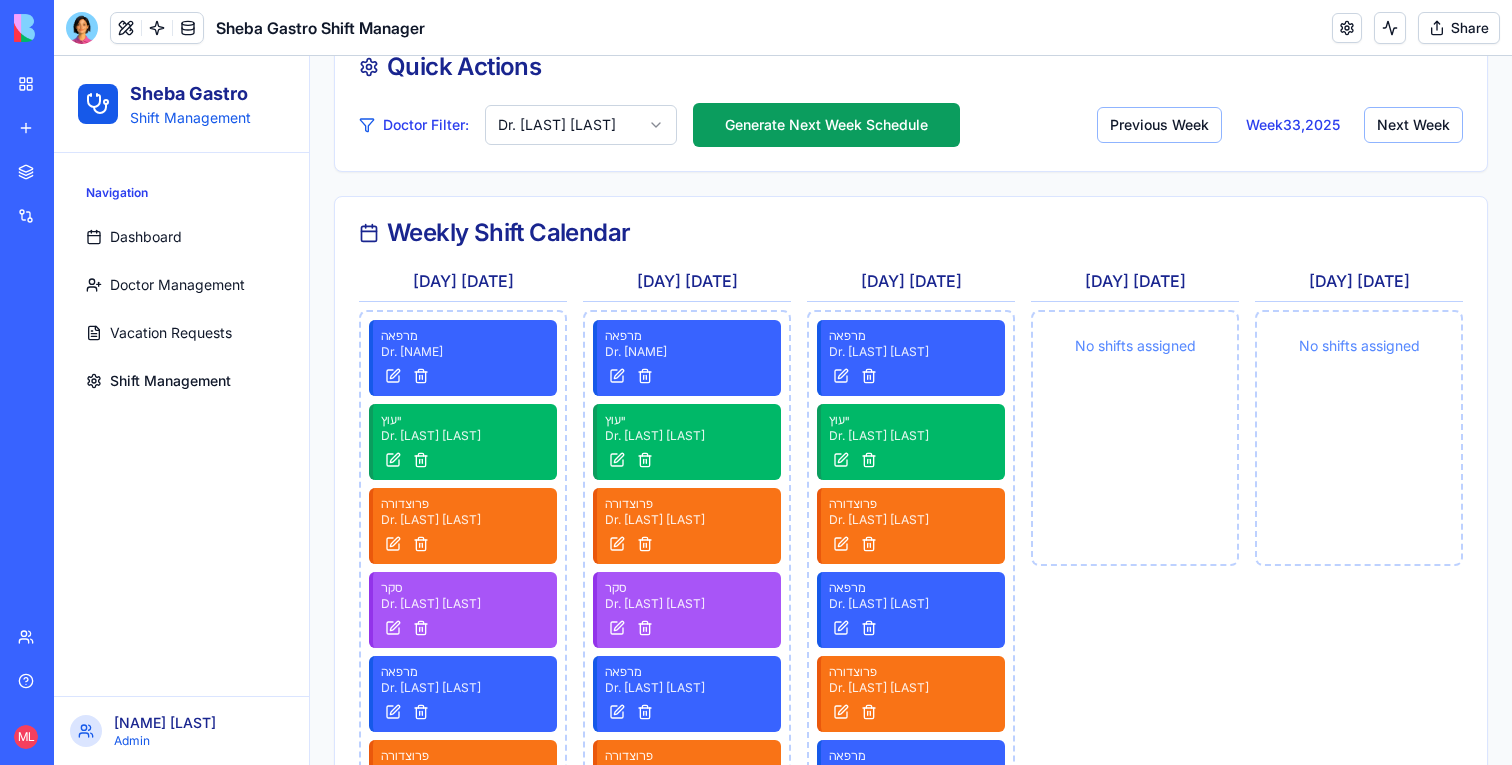 click on "מרפאה" at bounding box center [465, 336] 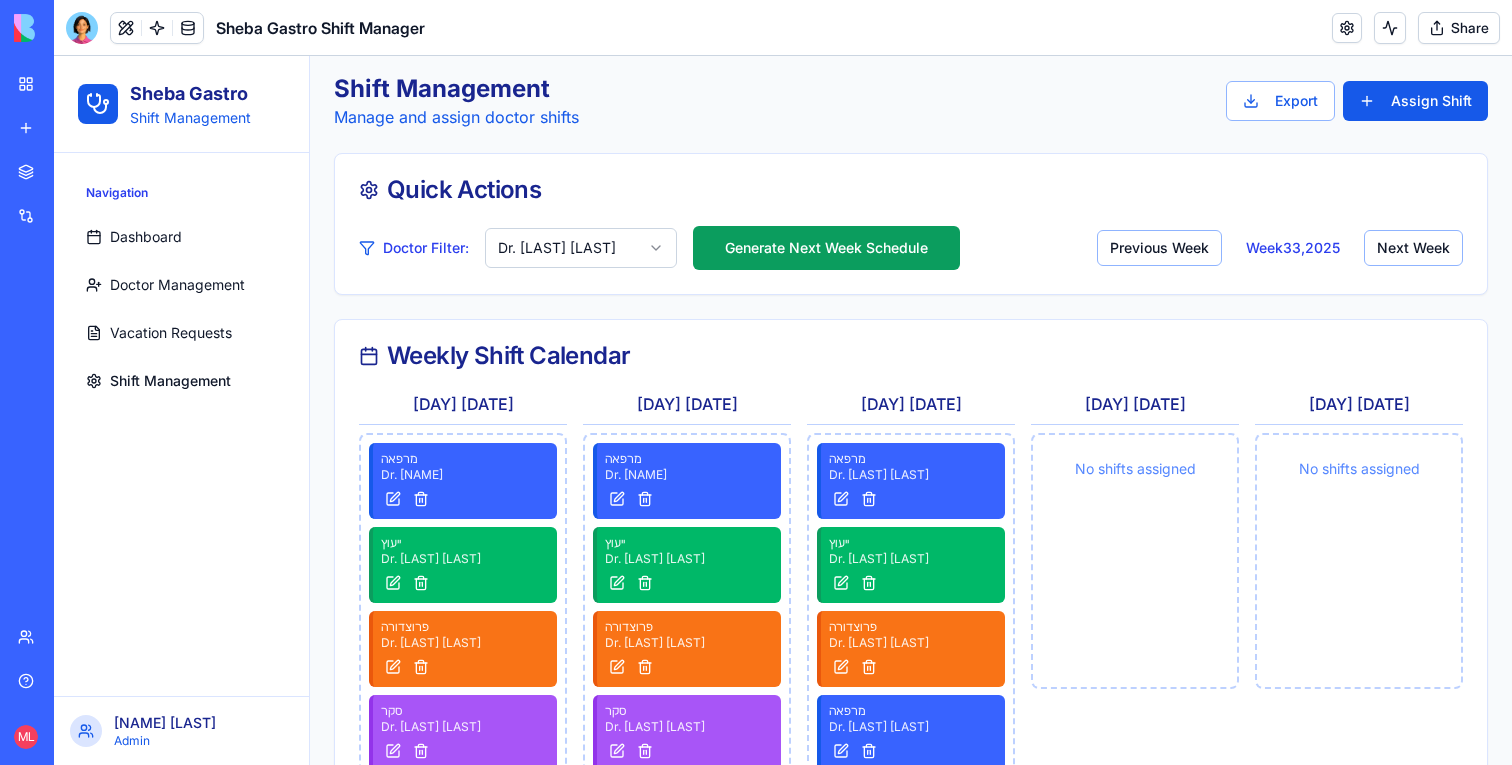 scroll, scrollTop: 0, scrollLeft: 0, axis: both 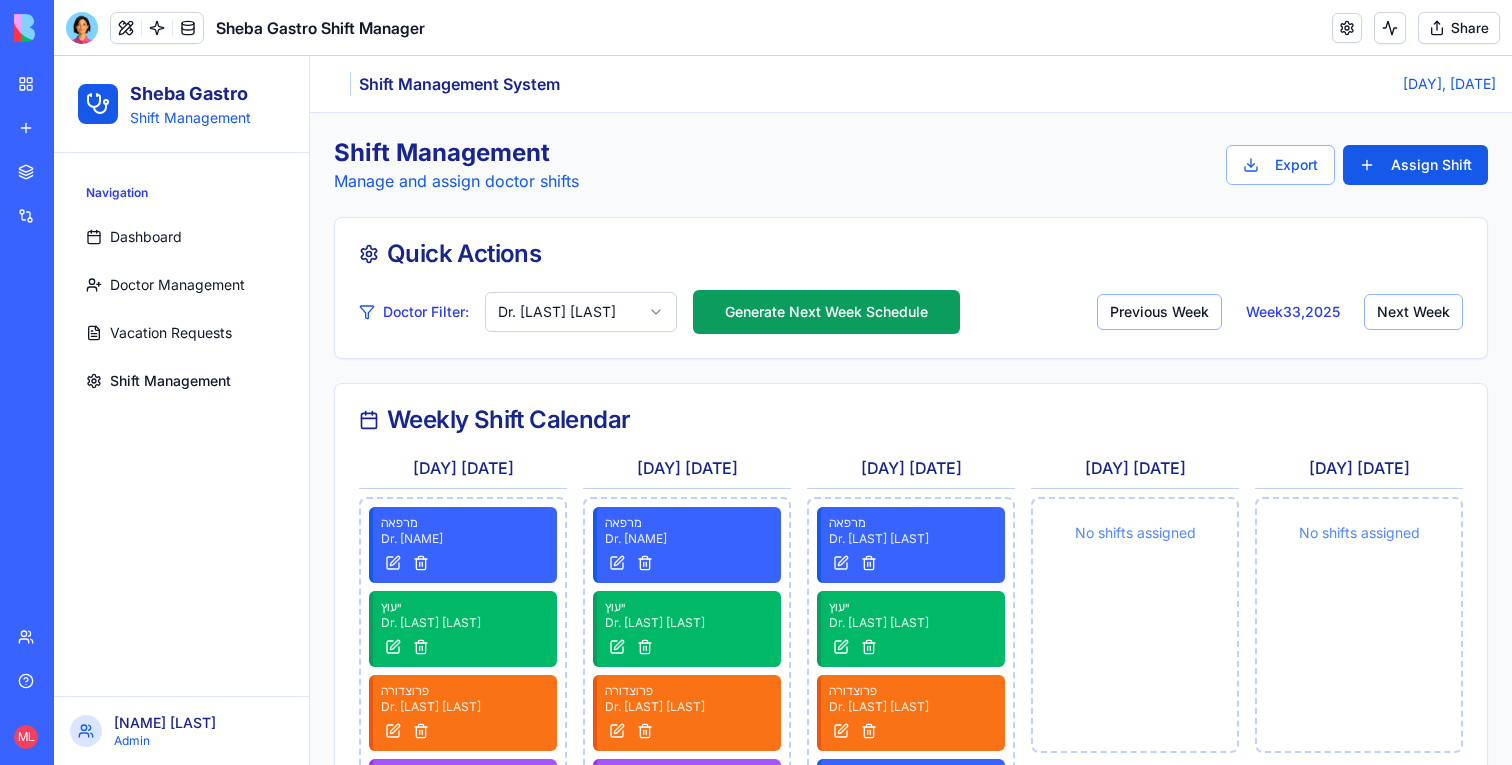 click on "Shift Management" at bounding box center (181, 381) 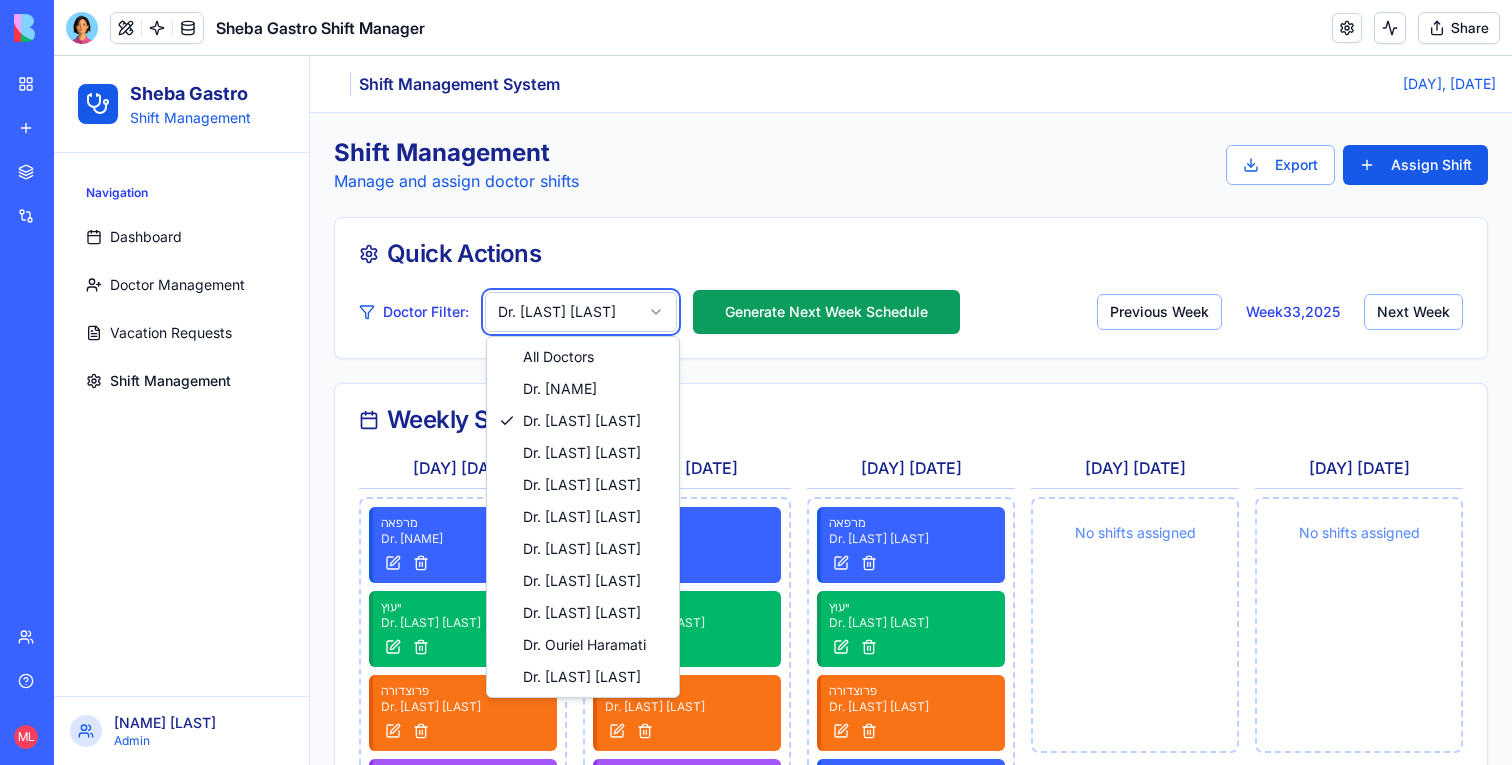 click on "Sheba Gastro Shift Management Navigation Dashboard Doctor Management Vacation Requests Shift Management [NAME] Lupu Admin Toggle Sidebar Shift Management System [DAY], [DATE] Shift Management Manage and assign doctor shifts Export Assign Shift Quick Actions Doctor Filter: Dr. [LAST] Generate Next Week Schedule Previous Week Week 33 , 2025 Next Week Weekly Shift Calendar [DAY] [DATE] מרפאה Dr. [NAME] ייעוץ Dr. [LAST] [LAST] פרוצדורה Dr. [LAST] [LAST] סקר Dr. [LAST] [LAST] מרפאה Dr. [LAST] [LAST] פרוצדורה Dr. [LAST] [LAST] מרפאה Dr. [LAST] [LAST] מרפאה Dr. [LAST] [LAST] מרפאה Dr. [LAST] [LAST] [DAY] [DATE] מרפאה Dr. [NAME] ייעוץ Dr. [LAST] [LAST] פרוצדורה Dr. [LAST] [LAST] סקר Dr. [LAST] [LAST] מרפאה Dr. [LAST] [LAST] פרוצדורה Dr. [LAST] [LAST] מרפאה Dr. [LAST] [LAST] מרפאה Dr. [LAST] [LAST] מרפאה Dr. [LAST] [LAST] 1 2 0 0" at bounding box center (783, 935) 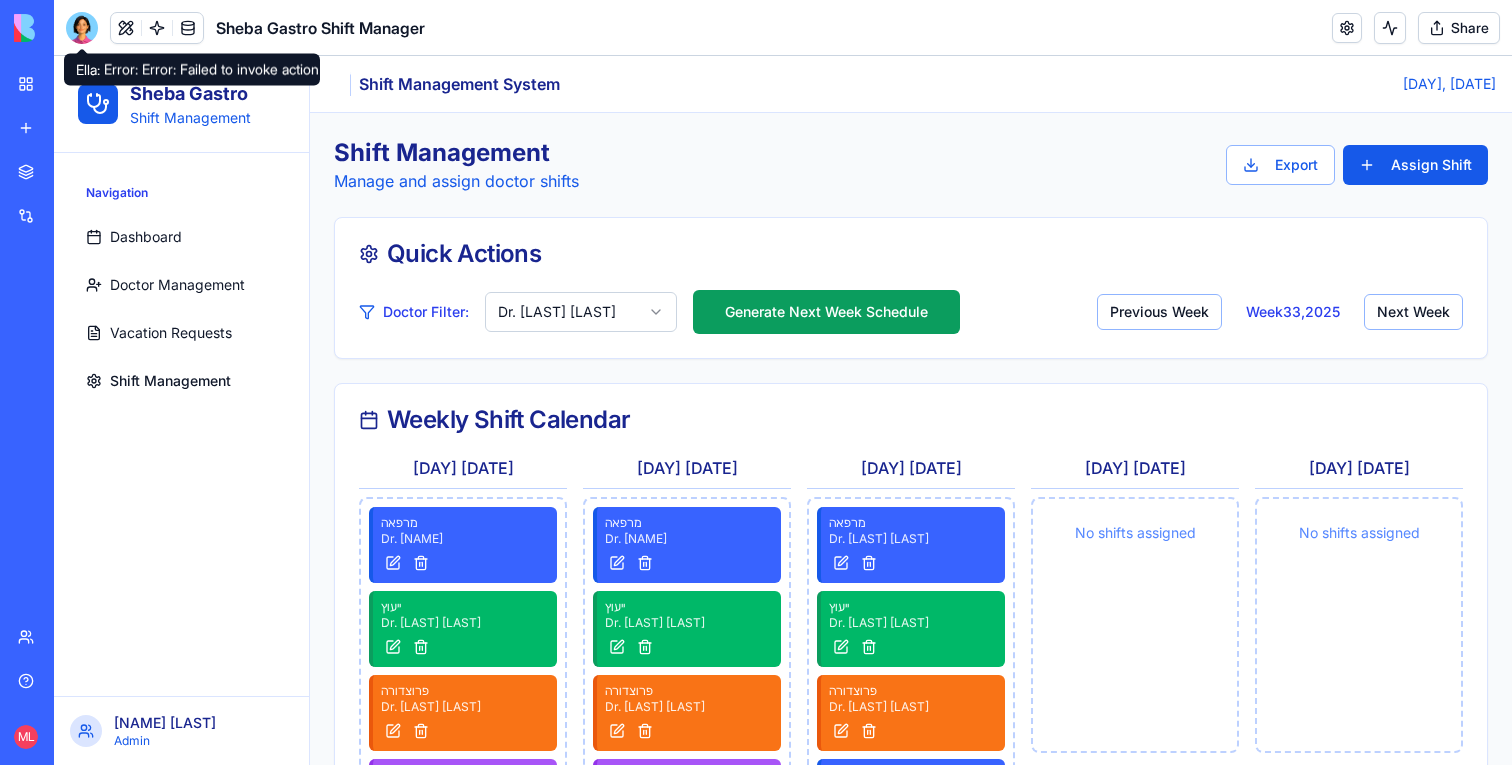click at bounding box center [82, 28] 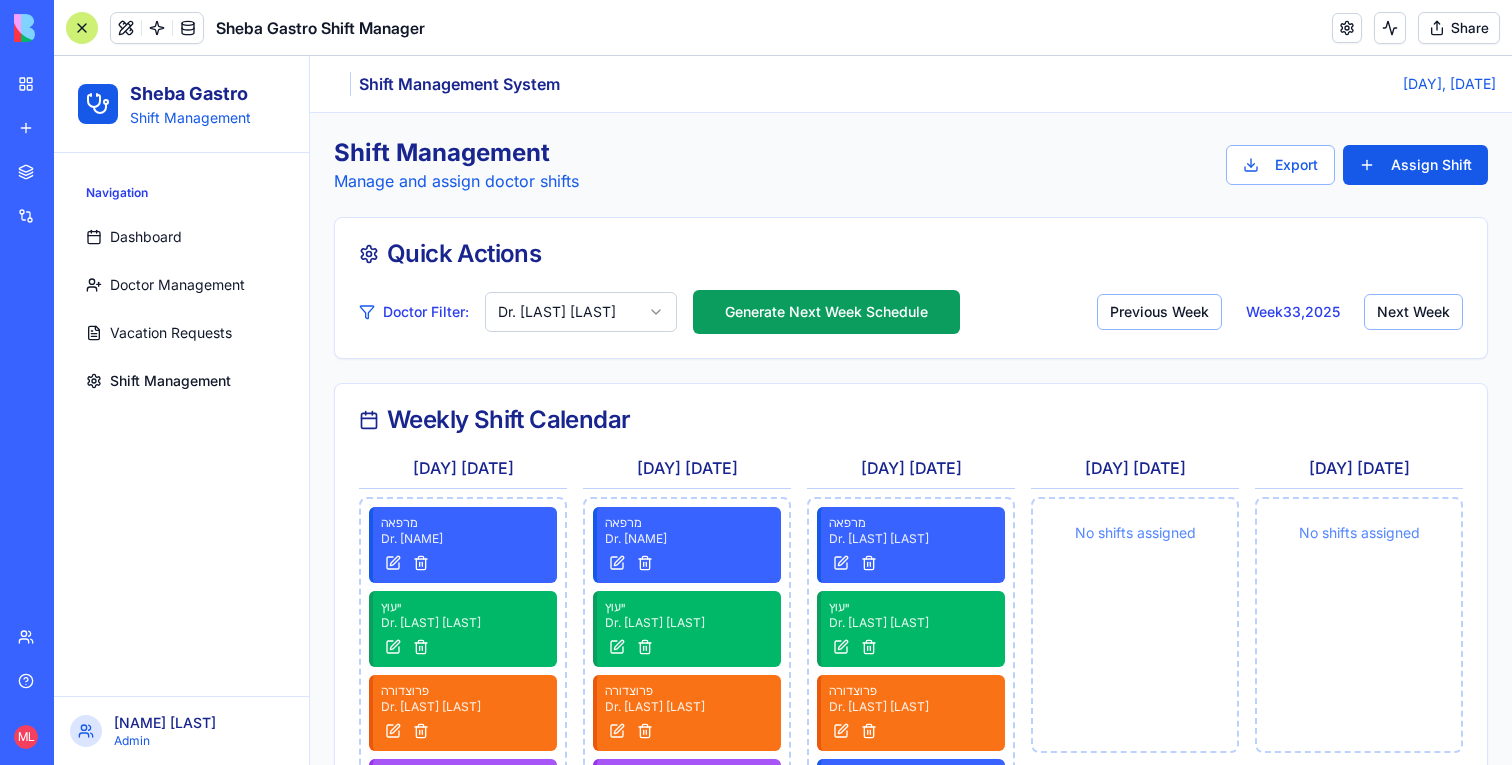 scroll, scrollTop: 10302, scrollLeft: 0, axis: vertical 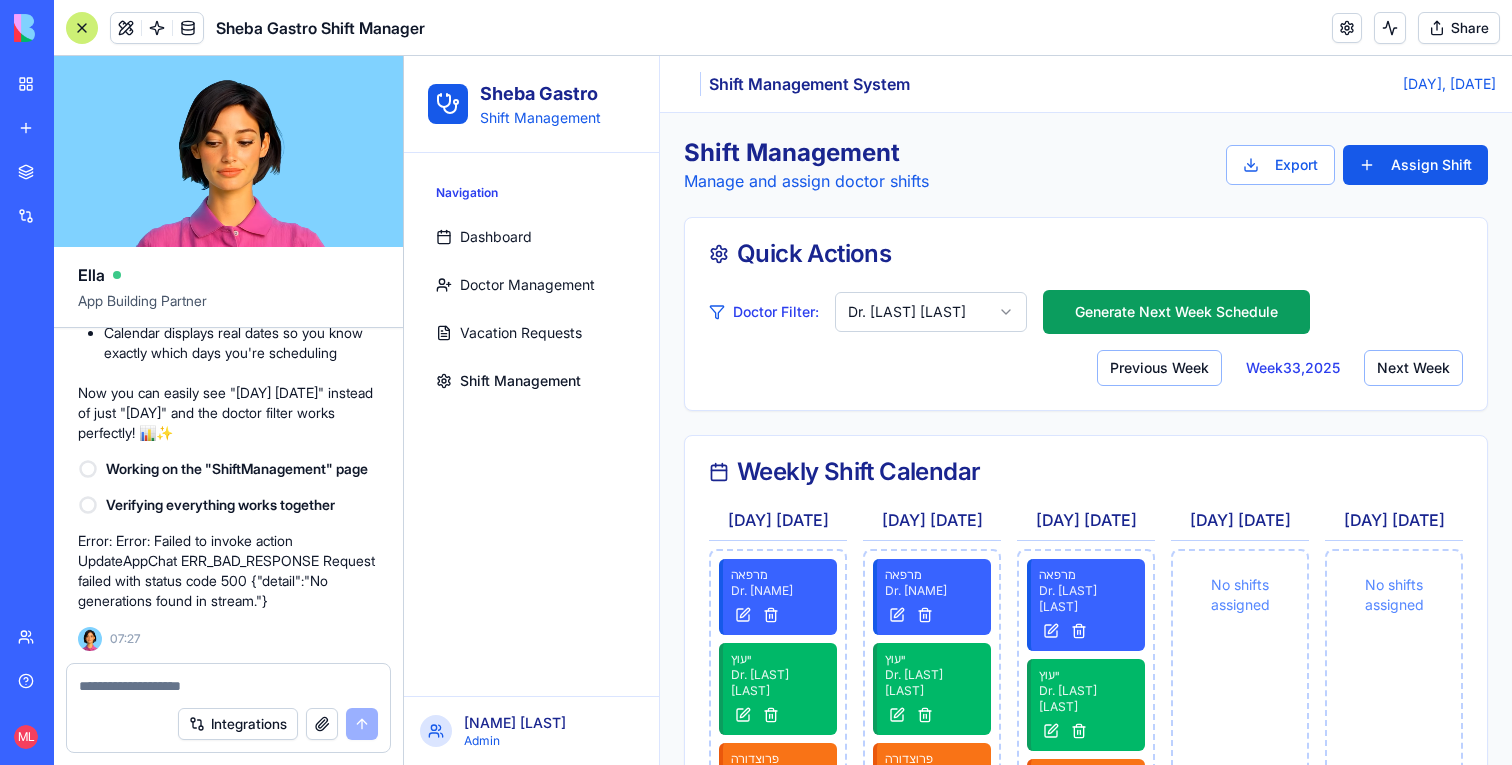 click at bounding box center [228, 686] 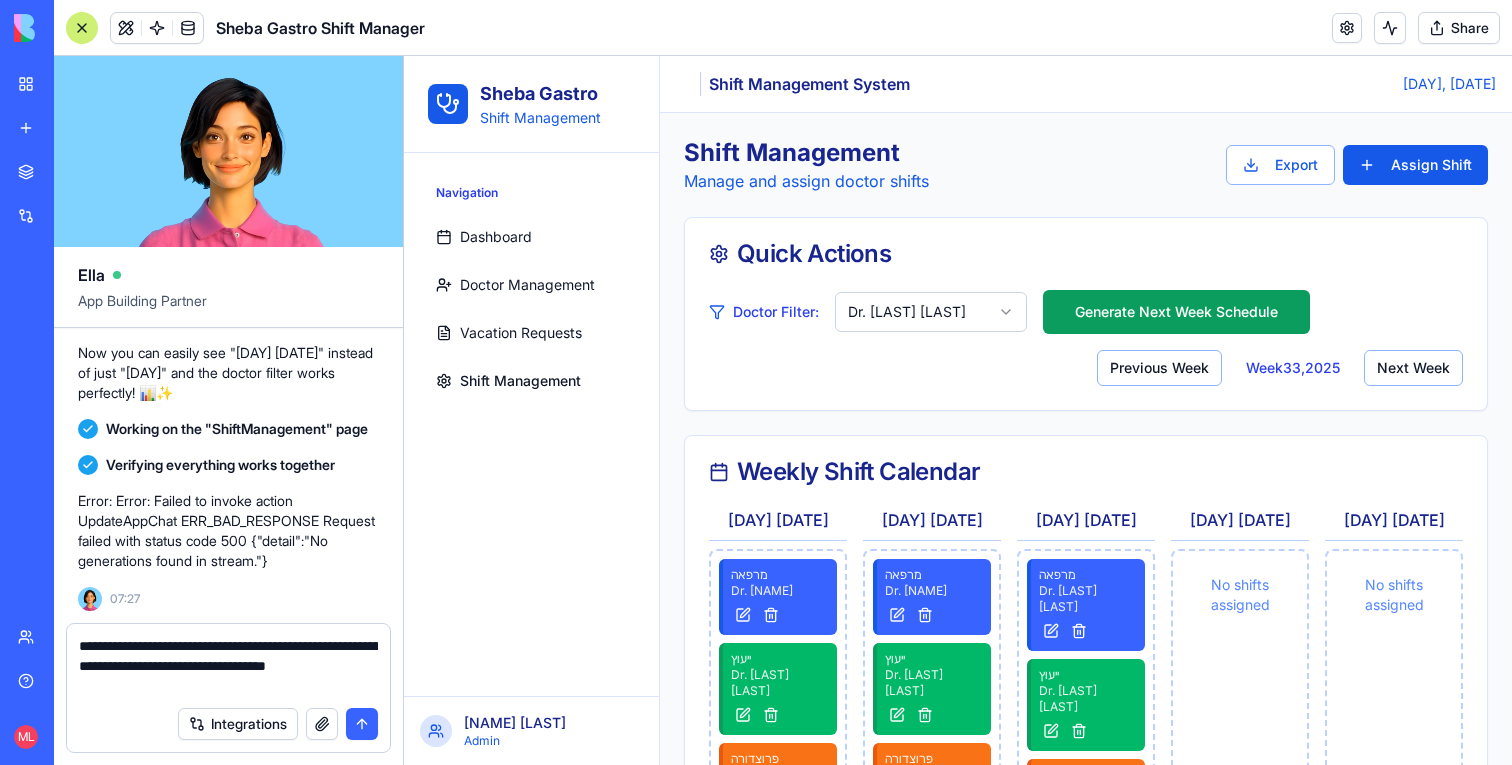 click on "**********" at bounding box center [228, 666] 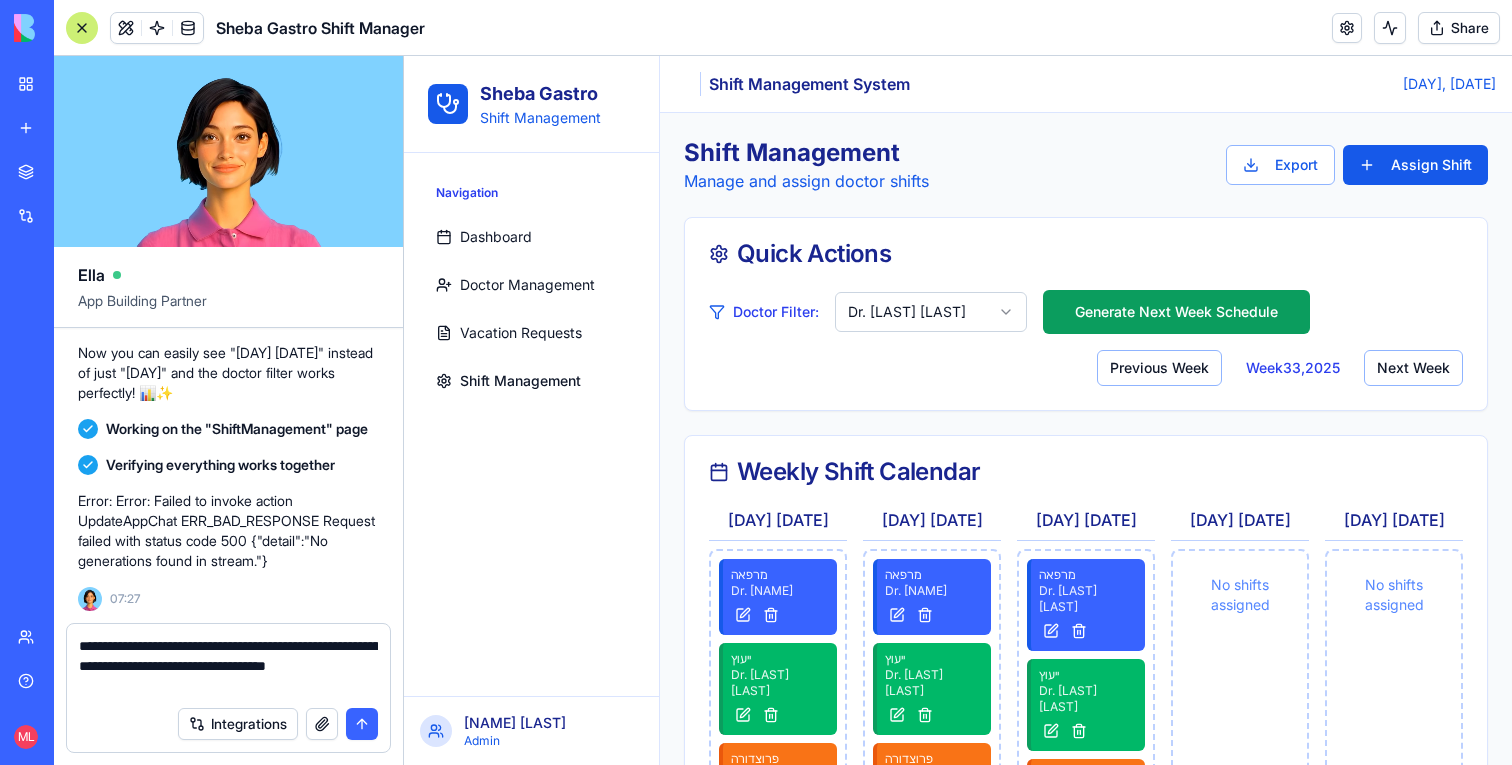 click on "**********" at bounding box center [228, 666] 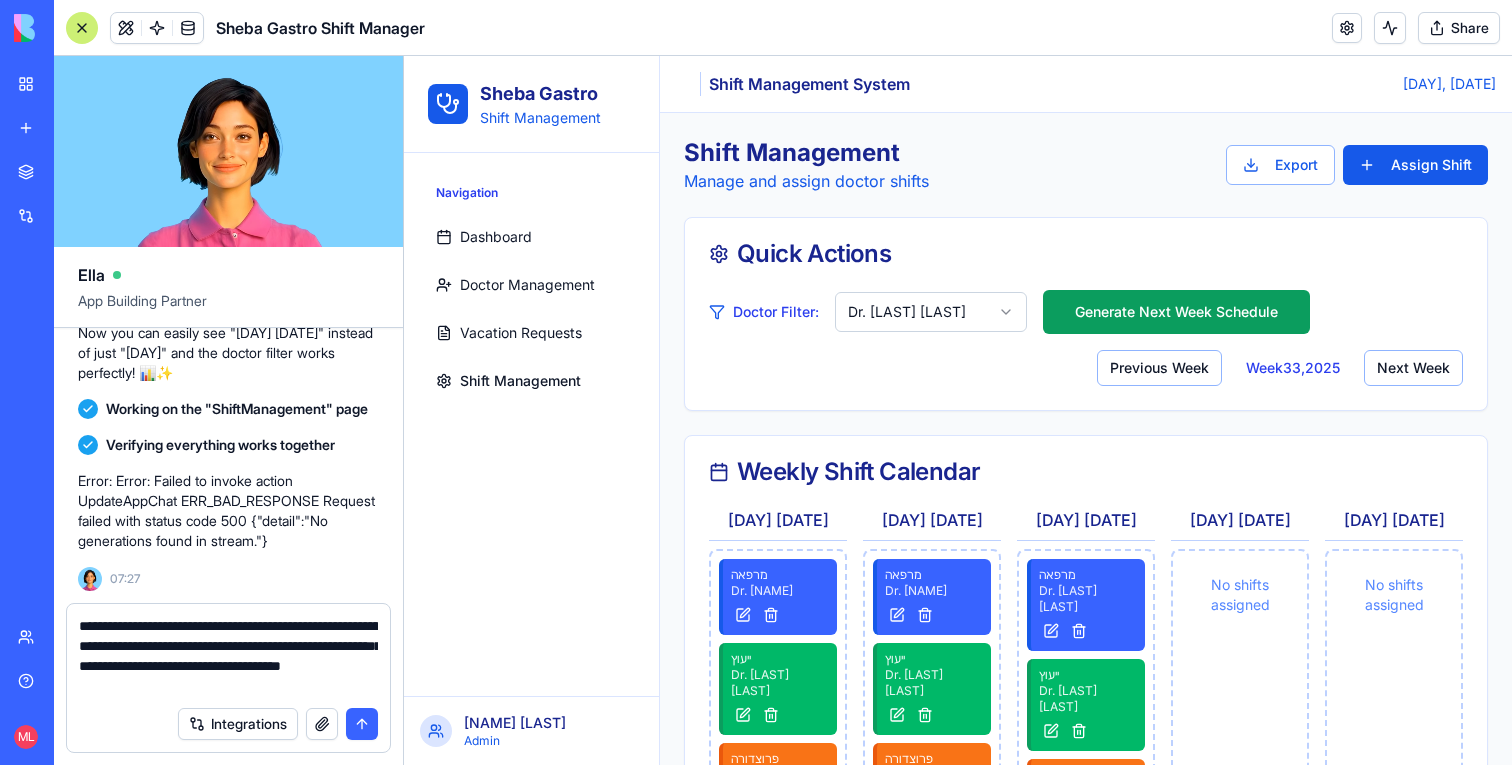 type on "**********" 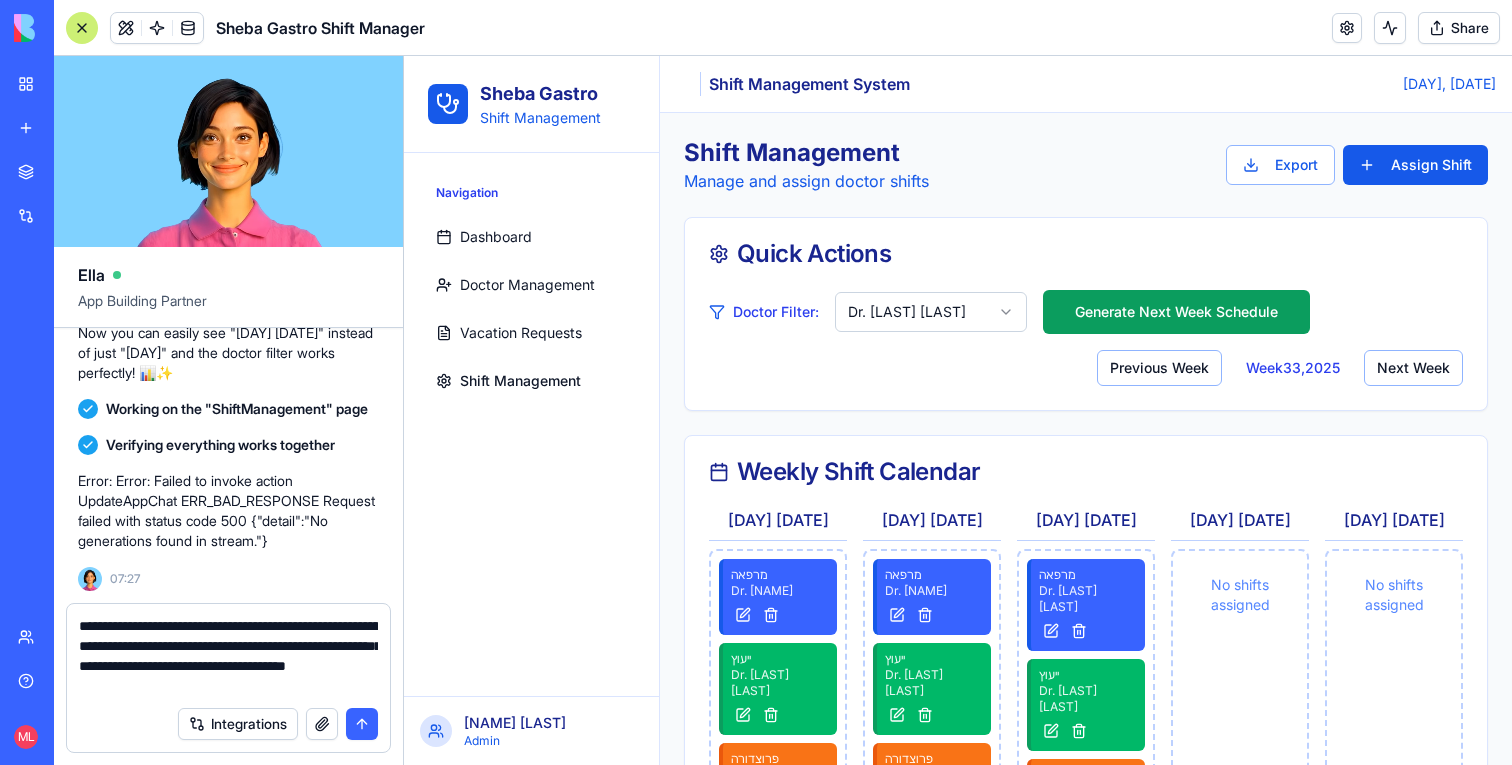 type 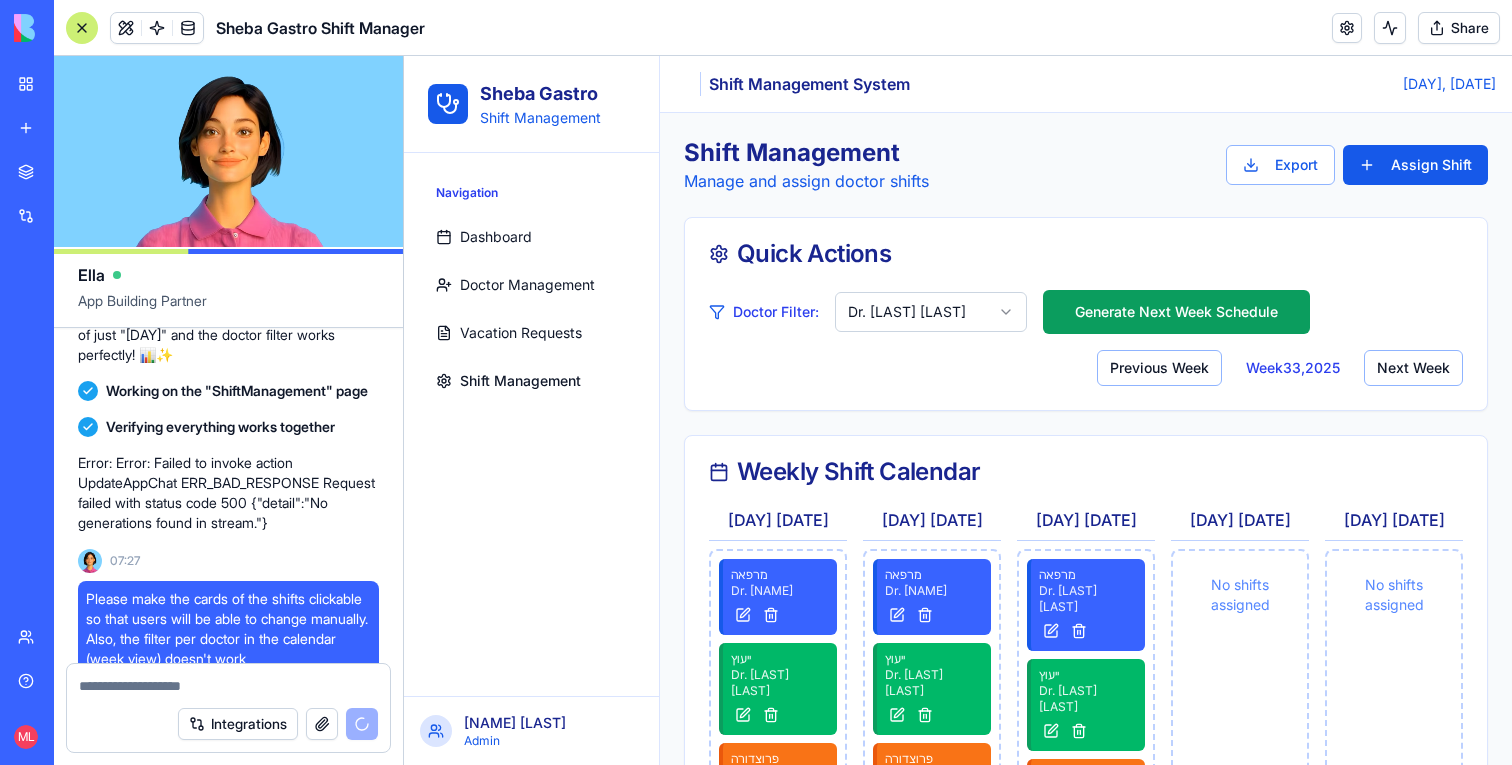 scroll, scrollTop: 9952, scrollLeft: 0, axis: vertical 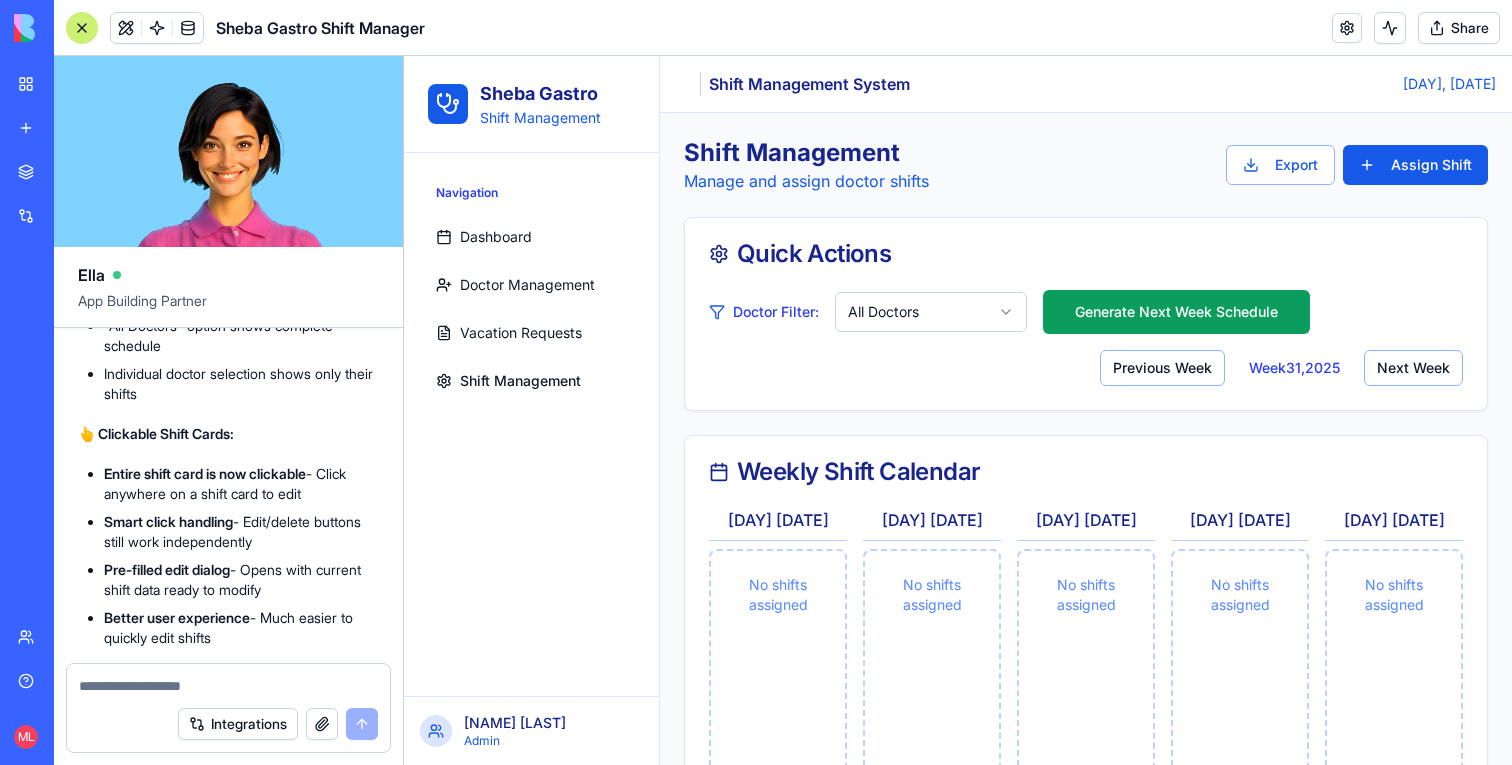 click at bounding box center (82, 28) 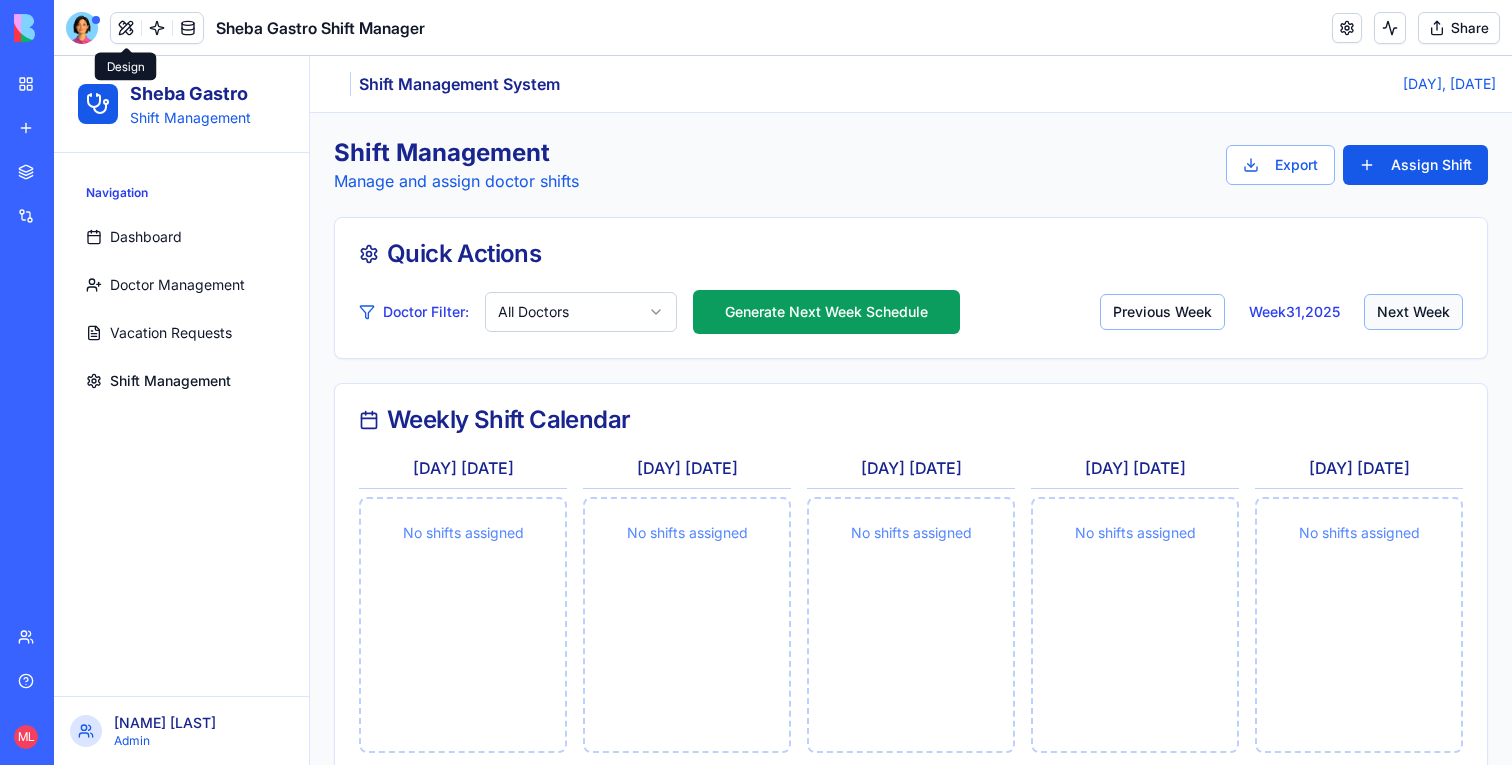 click on "Next Week" at bounding box center [1413, 312] 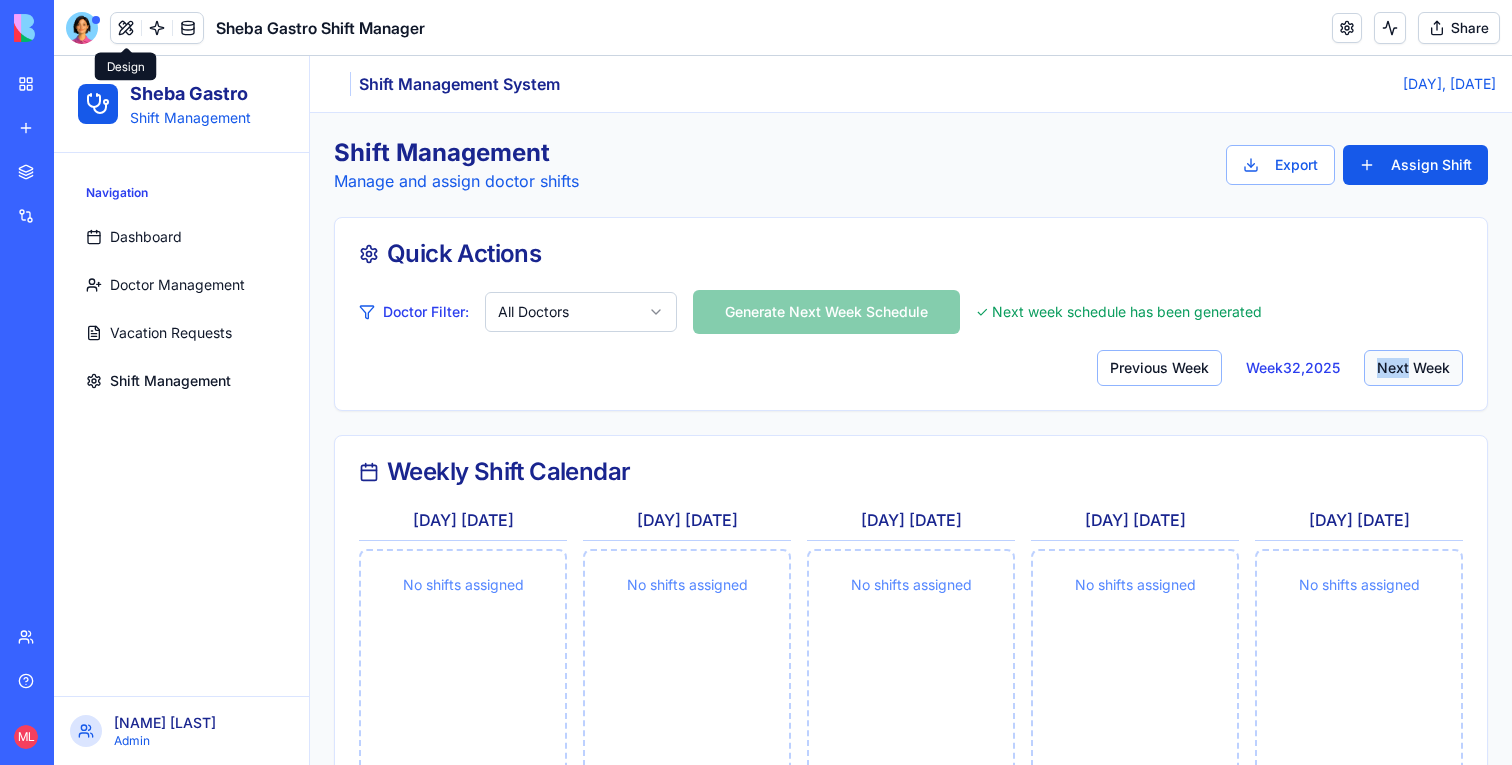 click on "Doctor Filter: All Doctors Generate Next Week Schedule ✓ Next week schedule has been generated Previous Week Week 32 , 2025 Next Week" at bounding box center [911, 338] 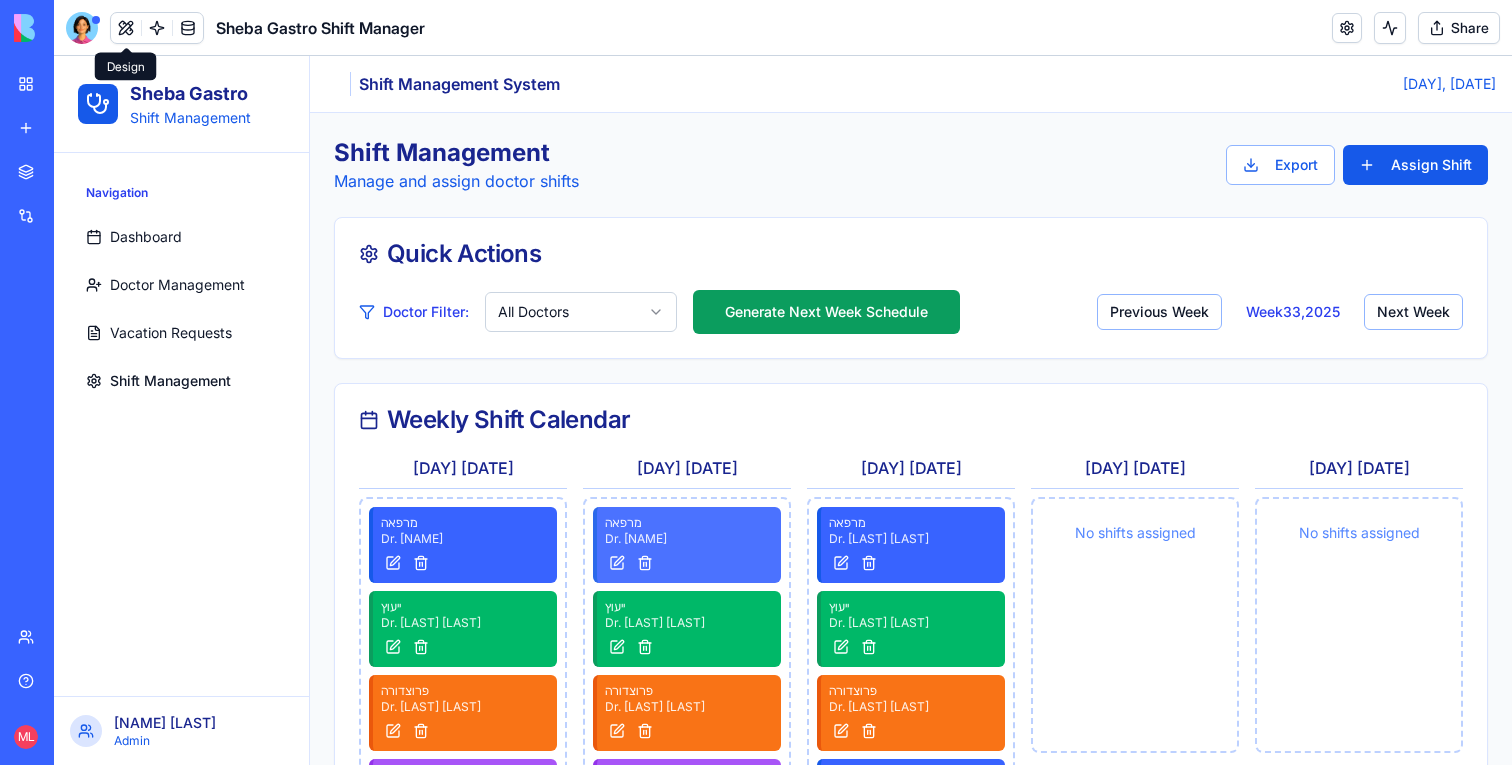 click on "Dr. [NAME]" at bounding box center (689, 539) 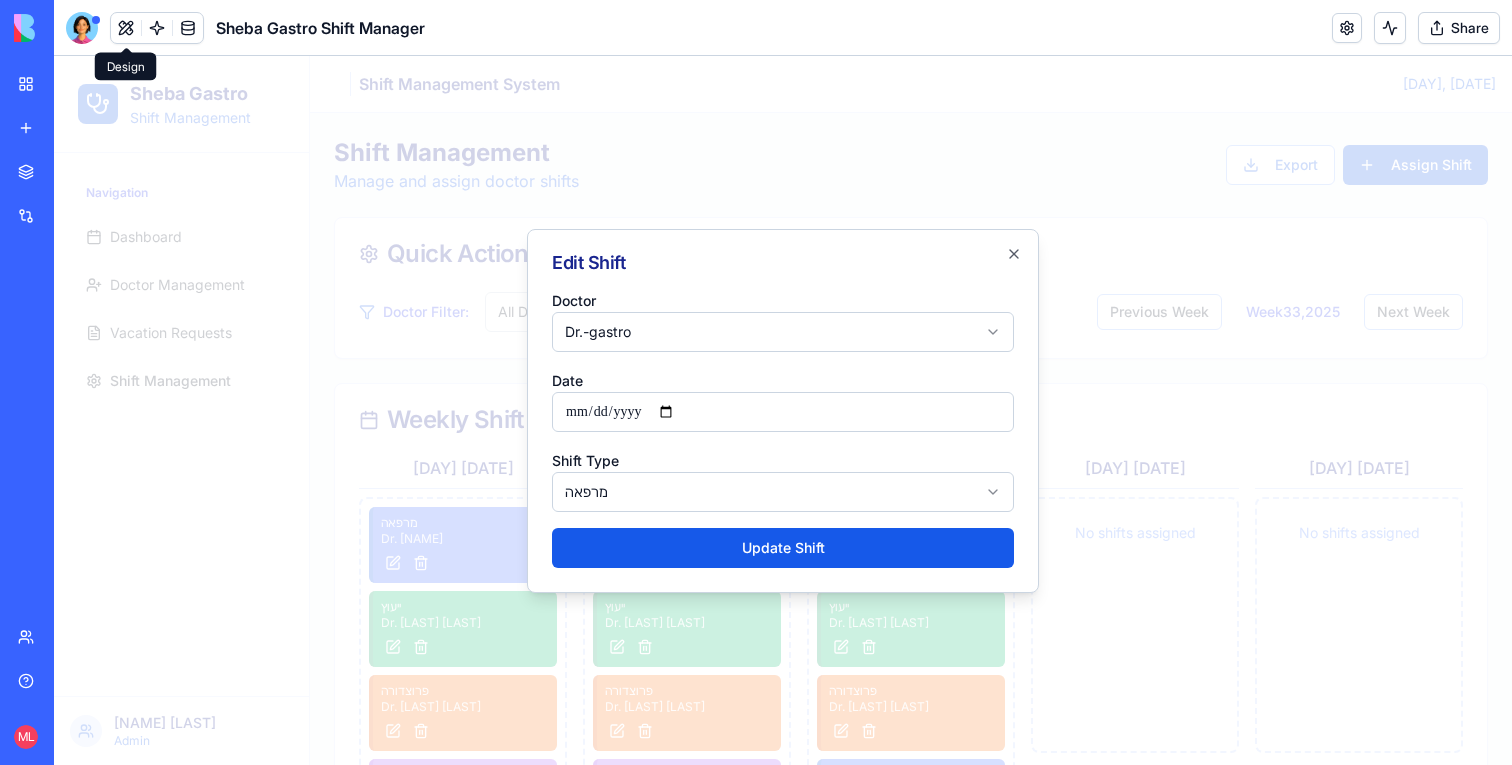 click on "Sheba Gastro Shift Management Navigation Dashboard Doctor Management Vacation Requests Shift Management [NAME] Lupu Admin Toggle Sidebar Shift Management System [DAY], [DATE] Shift Management Manage and assign doctor shifts Export Assign Shift Quick Actions Doctor Filter: All Doctors Generate Next Week Schedule Previous Week Week 33 , 2025 Next Week Weekly Shift Calendar [DAY] [DATE] מרפאה Dr. [NAME] ייעוץ Dr. [LAST] [LAST] פרוצדורה Dr. [LAST] [LAST] סקר Dr. [LAST] [LAST] מרפאה Dr. [LAST] [LAST] פרוצדורה Dr. [LAST] [LAST] מרפאה Dr. [LAST] [LAST] מרפאה Dr. [LAST] [LAST] מרפאה Dr. [LAST] [LAST] [DAY] [DATE] מרפאה Dr. [NAME] ייעוץ Dr. [LAST] [LAST] פרוצדורה Dr. [LAST] [LAST] סקר Dr. [LAST] [LAST] מרפאה Dr. [LAST] [LAST] פרוצדורה Dr. [LAST] [LAST] מרפאה Dr. [LAST] [LAST] מרפאה Dr. [LAST] [LAST] מרפאה Dr. [LAST] [LAST] [DATE]" at bounding box center (783, 965) 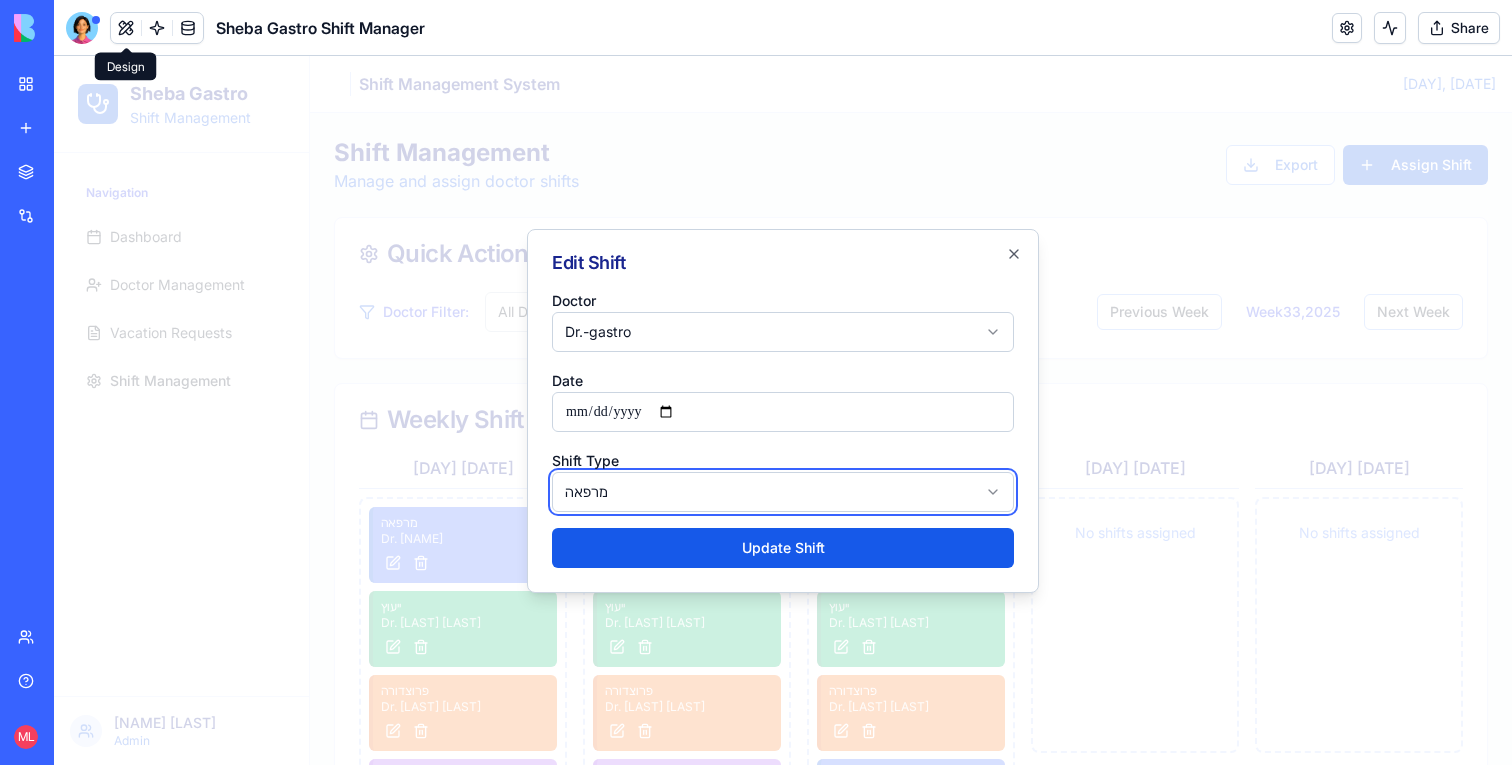 click at bounding box center (783, 410) 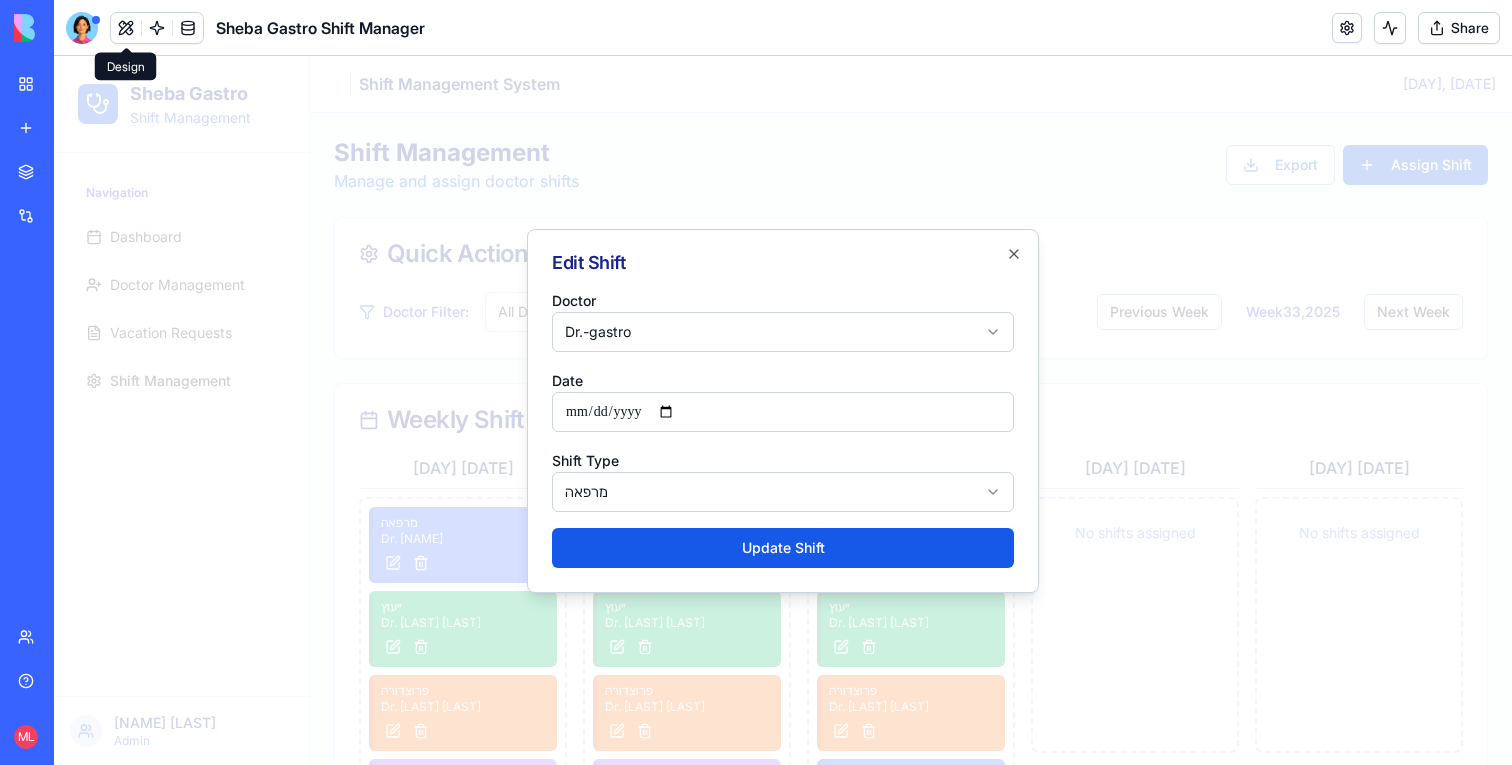click at bounding box center (783, 410) 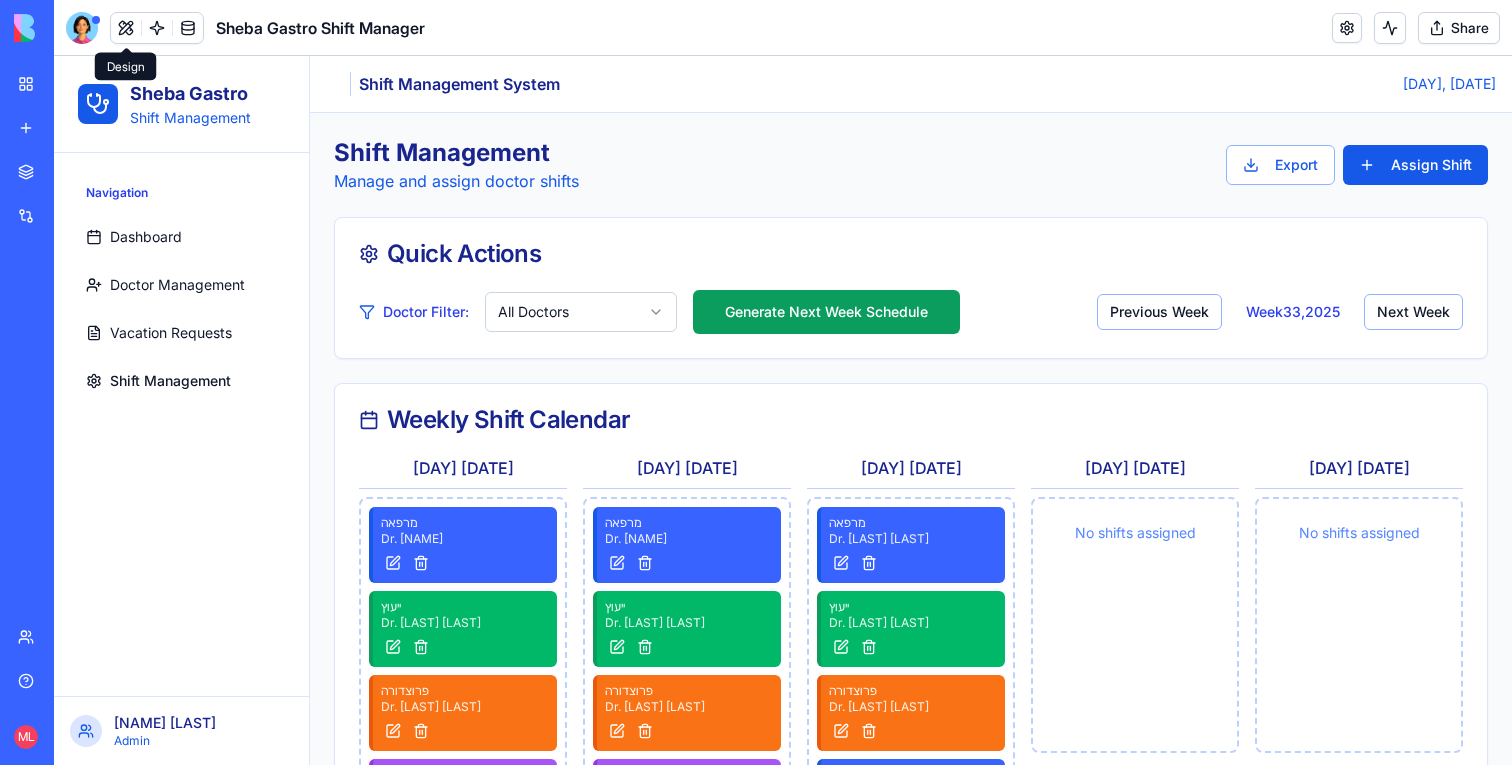 click on "Sheba Gastro Shift Management Navigation Dashboard Doctor Management Vacation Requests Shift Management [NAME] Lupu Admin Toggle Sidebar Shift Management System [DAY], [DATE] Shift Management Manage and assign doctor shifts Export Assign Shift Quick Actions Doctor Filter: All Doctors Generate Next Week Schedule Previous Week Week 33 , 2025 Next Week Weekly Shift Calendar [DAY] [DATE] מרפאה Dr. [NAME] ייעוץ Dr. [LAST] [LAST] פרוצדורה Dr. [LAST] [LAST] סקר Dr. [LAST] [LAST] מרפאה Dr. [LAST] [LAST] פרוצדורה Dr. [LAST] [LAST] מרפאה Dr. [LAST] [LAST] מרפאה Dr. [LAST] [LAST] מרפאה Dr. [LAST] [LAST] [DAY] [DATE] מרפאה Dr. [NAME] ייעוץ Dr. [LAST] [LAST] פרוצדורה Dr. [LAST] [LAST] סקר Dr. [LAST] [LAST] מרפאה Dr. [LAST] [LAST] פרוצדורה Dr. [LAST] [LAST] מרפאה Dr. [LAST] [LAST] מרפאה Dr. [LAST] [LAST] מרפאה Dr. [LAST] [LAST]" at bounding box center (783, 965) 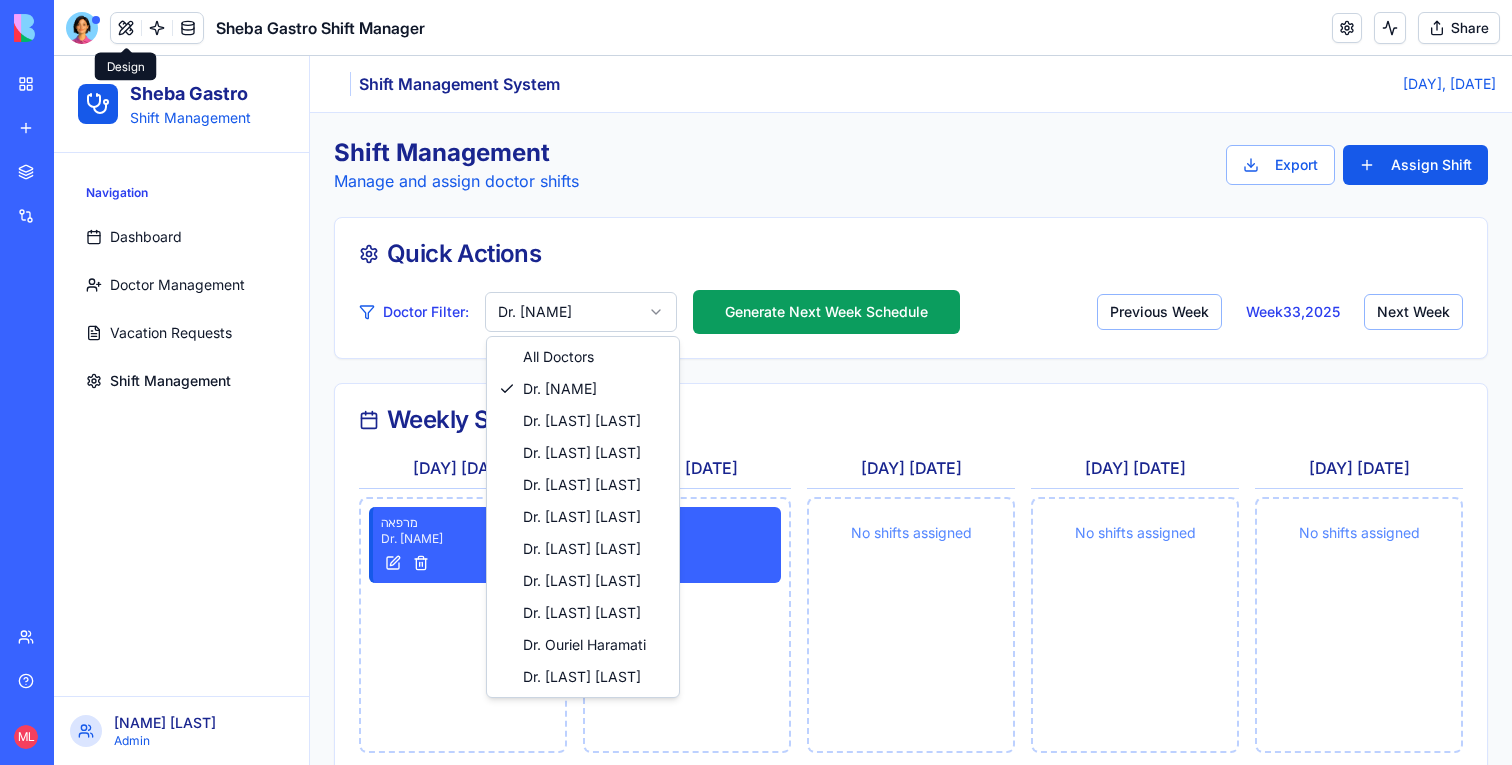 click on "Sheba Gastro Shift Management Navigation Dashboard Doctor Management Vacation Requests Shift Management [NAME] Lupu Admin Toggle Sidebar Shift Management System [DAY], [DATE] Shift Management Manage and assign doctor shifts Export Assign Shift Quick Actions Doctor Filter: Dr. [NAME] Generate Next Week Schedule Previous Week Week 33 , 2025 Next Week Weekly Shift Calendar [DAY] [DATE] מרפאה Dr. [NAME] [DAY] [DATE] מרפאה Dr. [NAME] [DAY] [DATE] No shifts assigned [DAY] [DATE] No shifts assigned [DAY] [DATE] No shifts assigned Shift Type Coverage מרפאה 2 shifts ייעוץ 0 shifts פרוצדורה 0 shifts סקר 0 shifts Doctor Workload Dr. [NAME] 2 shifts Shift Type Legend מרפאה 8 doctors daily ייעוץ 1 doctor daily פרוצדורה 6-8 doctors daily סקר 1 doctor (Sun/Mon only)
All Doctors Dr. [NAME] Dr. [LAST] [LAST] Dr. [LAST] [LAST] Dr. [LAST] [LAST] Dr. [LAST] [LAST] Dr. [LAST] [LAST] Dr. [LAST] [LAST]" at bounding box center [783, 637] 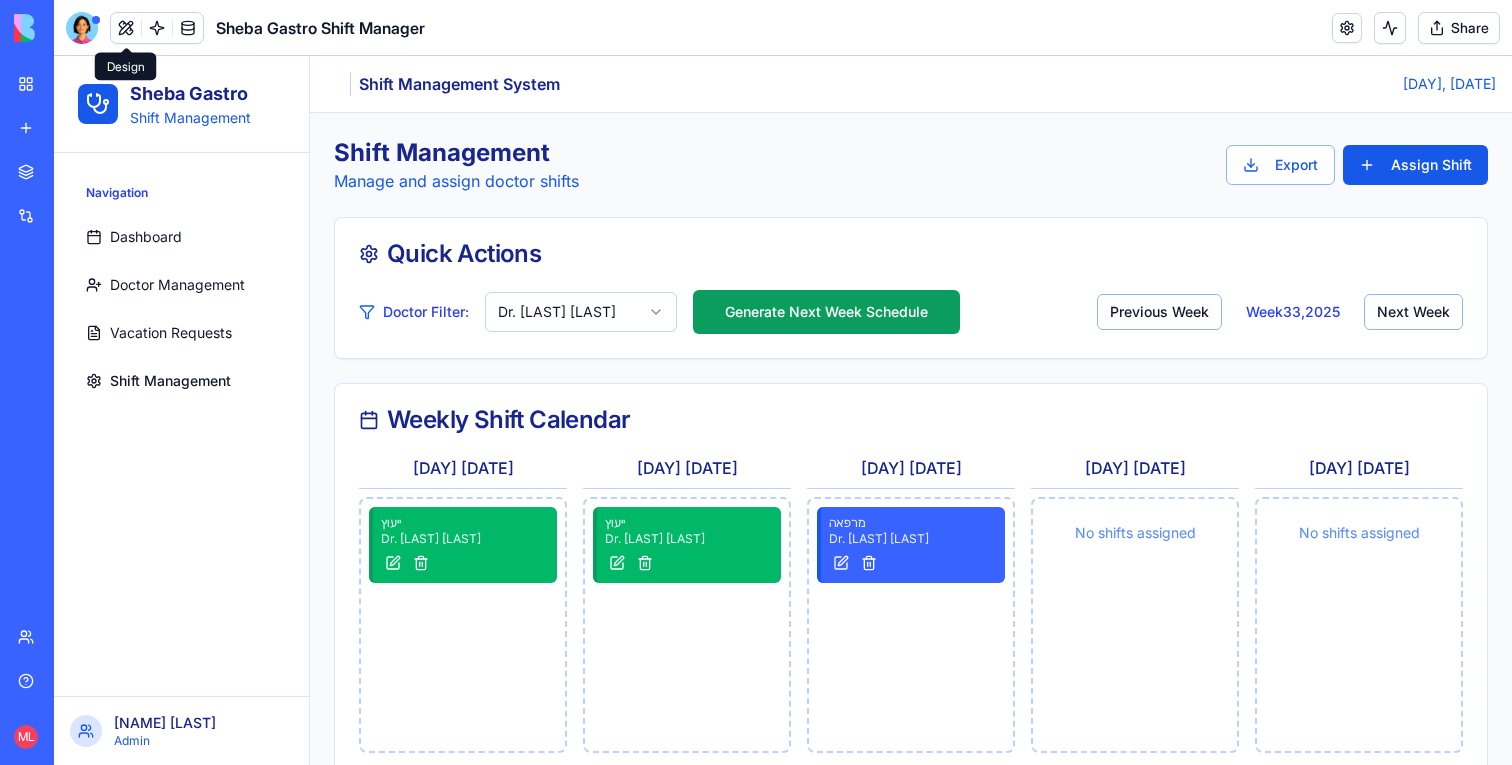 click on "Sheba Gastro Shift Management Navigation Dashboard Doctor Management Vacation Requests Shift Management [NAME] Lupu Admin Toggle Sidebar Shift Management System [DAY], [DATE] Shift Management Manage and assign doctor shifts Export Assign Shift Quick Actions Doctor Filter: Dr. [LAST] Generate Next Week Schedule Previous Week Week 33 , 2025 Next Week Weekly Shift Calendar [DAY] [DATE] ייעוץ Dr. [LAST] [LAST] [DAY] [DATE] ייעוץ Dr. [LAST] [LAST] [DAY] [DATE] מרפאה Dr. [LAST] [LAST] [DAY] [DATE] No shifts assigned [DAY] [DATE] No shifts assigned Shift Type Coverage מרפאה 1 shifts ייעוץ 2 shifts פרוצדורה 0 shifts סקר 0 shifts Doctor Workload Dr. [LAST] [LAST] 3 shifts Shift Type Legend מרפאה 8 doctors daily ייעוץ 1 doctor daily פרוצדורה 6-8 doctors daily סקר 1 doctor (Sun/Mon only)" at bounding box center [783, 637] 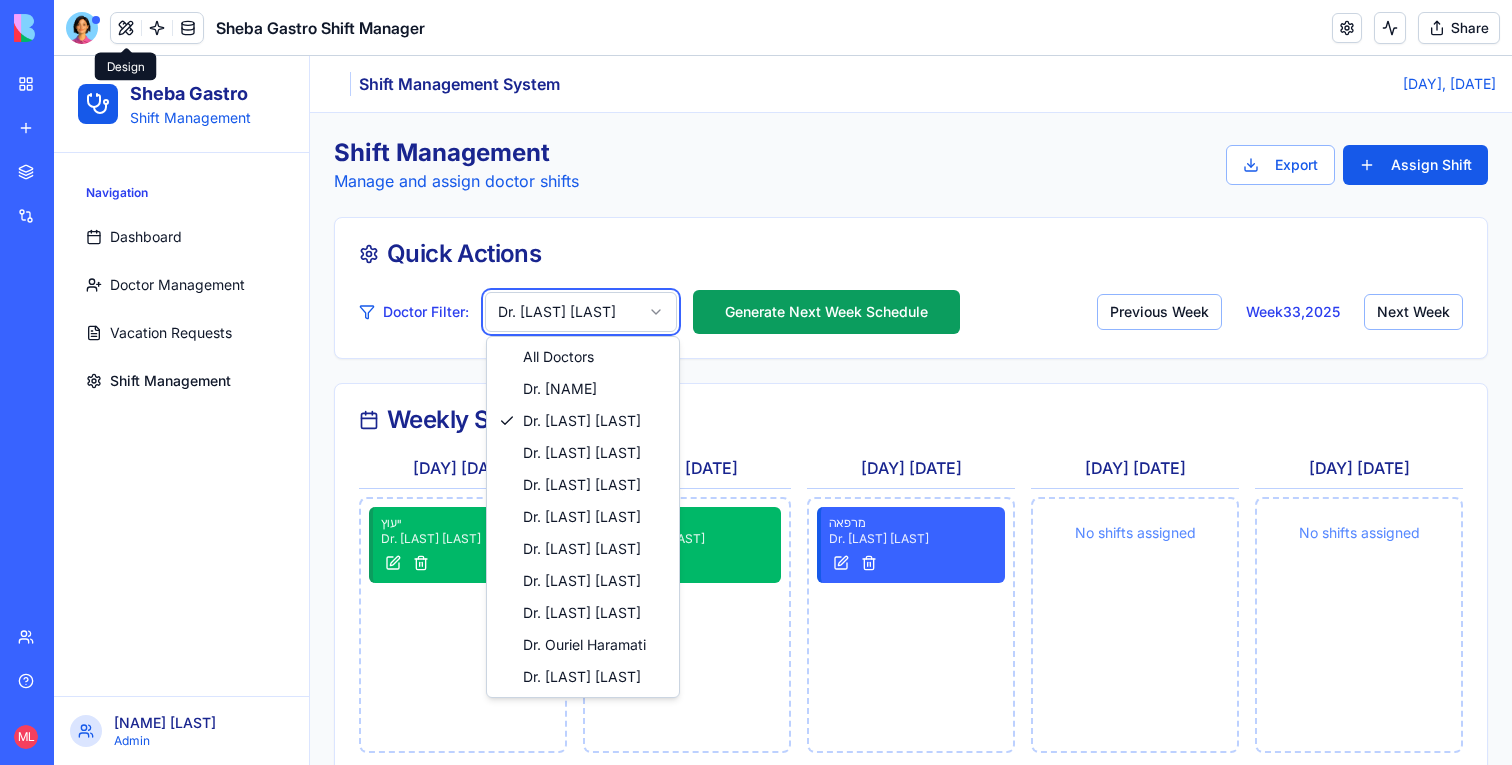 click on "Sheba Gastro Shift Management Navigation Dashboard Doctor Management Vacation Requests Shift Management [NAME] Lupu Admin Toggle Sidebar Shift Management System [DAY], [DATE] Shift Management Manage and assign doctor shifts Export Assign Shift Quick Actions Doctor Filter: Dr. [LAST] Generate Next Week Schedule Previous Week Week 33 , 2025 Next Week Weekly Shift Calendar [DAY] [DATE] ייעוץ Dr. [LAST] [LAST] [DAY] [DATE] ייעוץ Dr. [LAST] [LAST] [DAY] [DATE] מרפאה Dr. [LAST] [LAST] [DAY] [DATE] No shifts assigned [DAY] [DATE] No shifts assigned Shift Type Coverage מרפאה 1 shifts ייעוץ 2 shifts פרוצדורה 0 shifts סקר 0 shifts Doctor Workload Dr. [LAST] [LAST] 3 shifts Shift Type Legend מרפאה 8 doctors daily ייעוץ 1 doctor daily פרוצדורה 6-8 doctors daily סקר 1 doctor (Sun/Mon only)
All Doctors Dr. [NAME] Dr. [LAST] [LAST] Dr. [LAST] [LAST] Dr. [LAST] [LAST] Dr. [LAST] [LAST] Dr. [LAST] [LAST] Dr. [LAST] [LAST]" at bounding box center [783, 637] 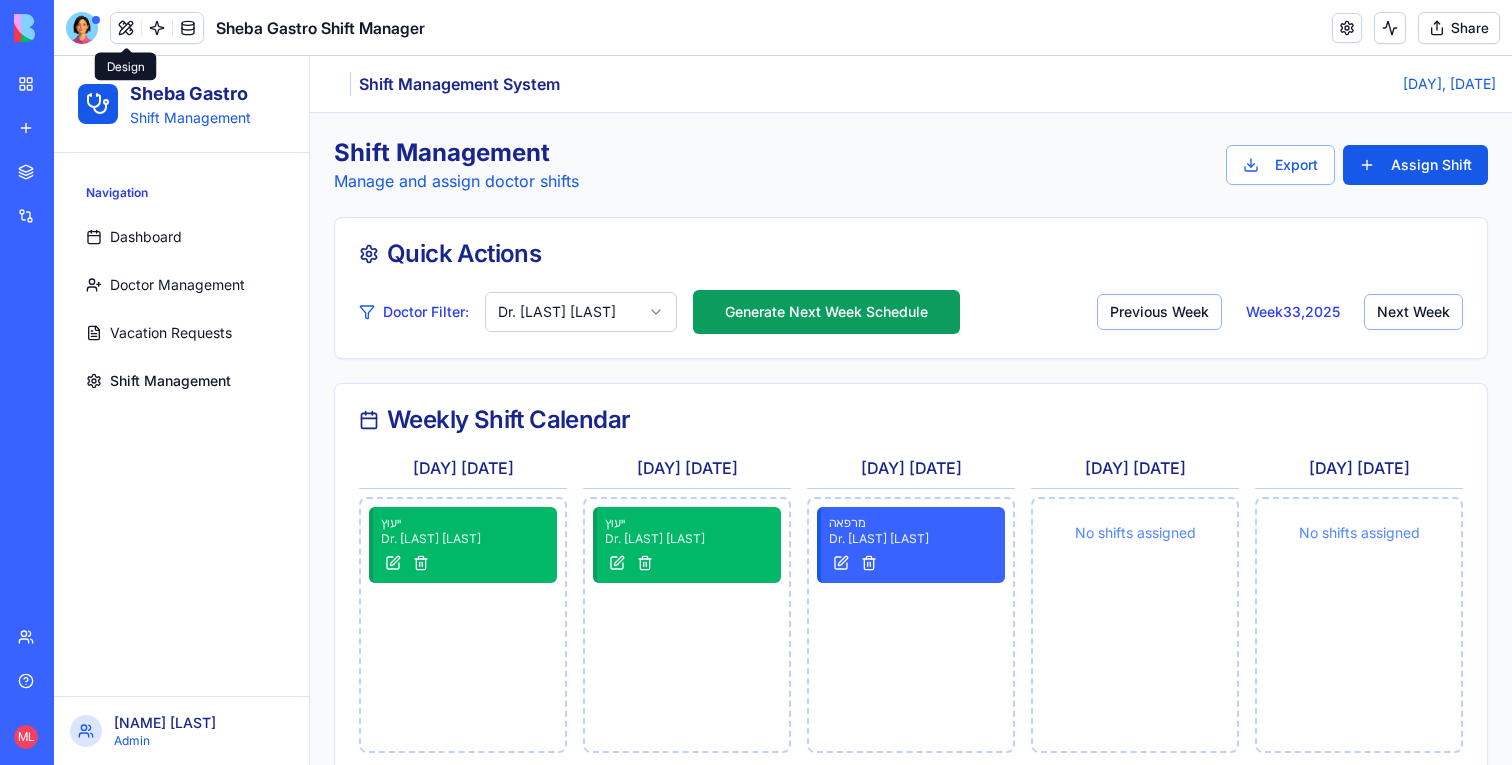 click on "Sheba Gastro Shift Management Navigation Dashboard Doctor Management Vacation Requests Shift Management [NAME] Lupu Admin Toggle Sidebar Shift Management System [DAY], [DATE] Shift Management Manage and assign doctor shifts Export Assign Shift Quick Actions Doctor Filter: Dr. [LAST] Generate Next Week Schedule Previous Week Week 33 , 2025 Next Week Weekly Shift Calendar [DAY] [DATE] ייעוץ Dr. [LAST] [LAST] [DAY] [DATE] ייעוץ Dr. [LAST] [LAST] [DAY] [DATE] מרפאה Dr. [LAST] [LAST] [DAY] [DATE] No shifts assigned [DAY] [DATE] No shifts assigned Shift Type Coverage מרפאה 1 shifts ייעוץ 2 shifts פרוצדורה 0 shifts סקר 0 shifts Doctor Workload Dr. [LAST] [LAST] 3 shifts Shift Type Legend מרפאה 8 doctors daily ייעוץ 1 doctor daily פרוצדורה 6-8 doctors daily סקר 1 doctor (Sun/Mon only)" at bounding box center (783, 637) 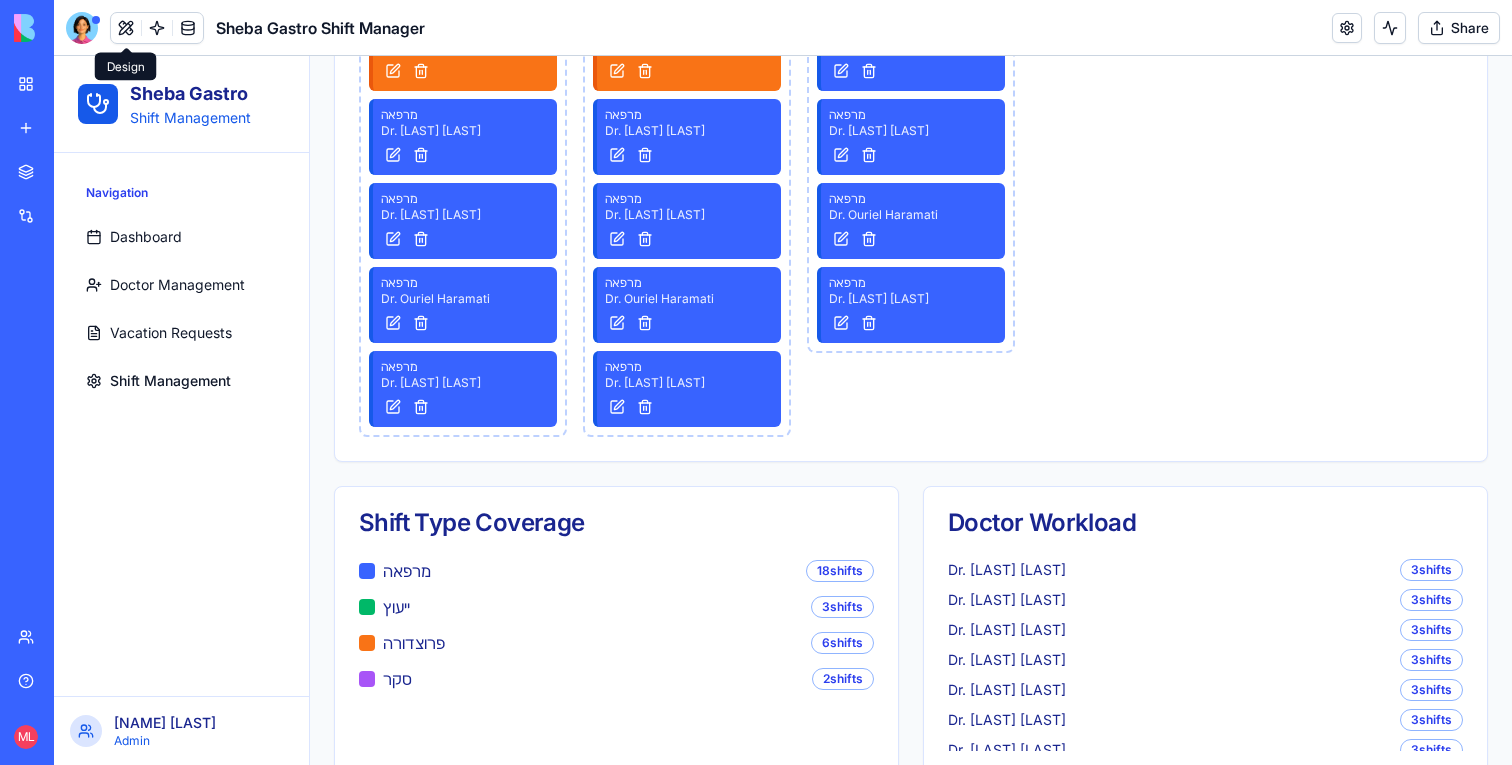 scroll, scrollTop: 0, scrollLeft: 0, axis: both 